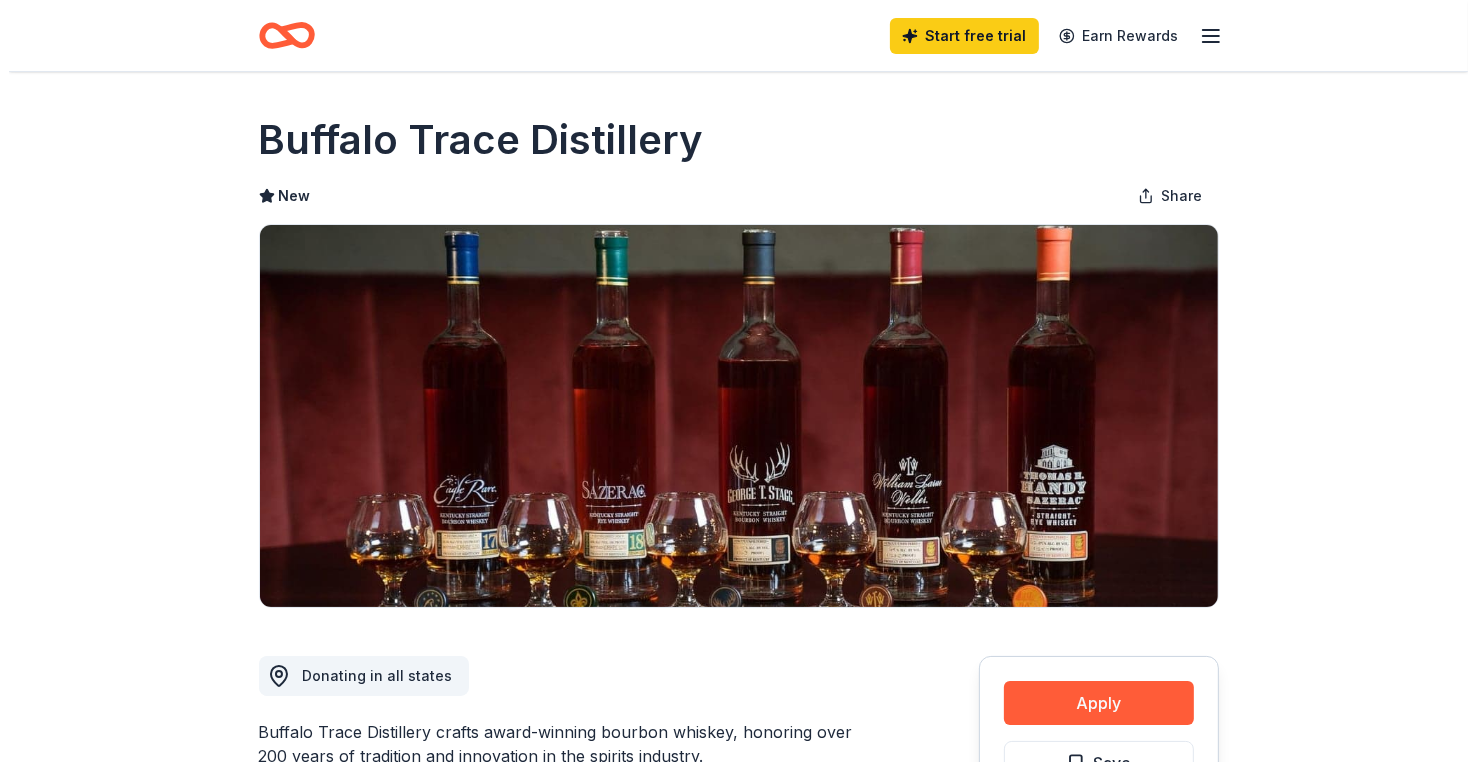 scroll, scrollTop: 100, scrollLeft: 0, axis: vertical 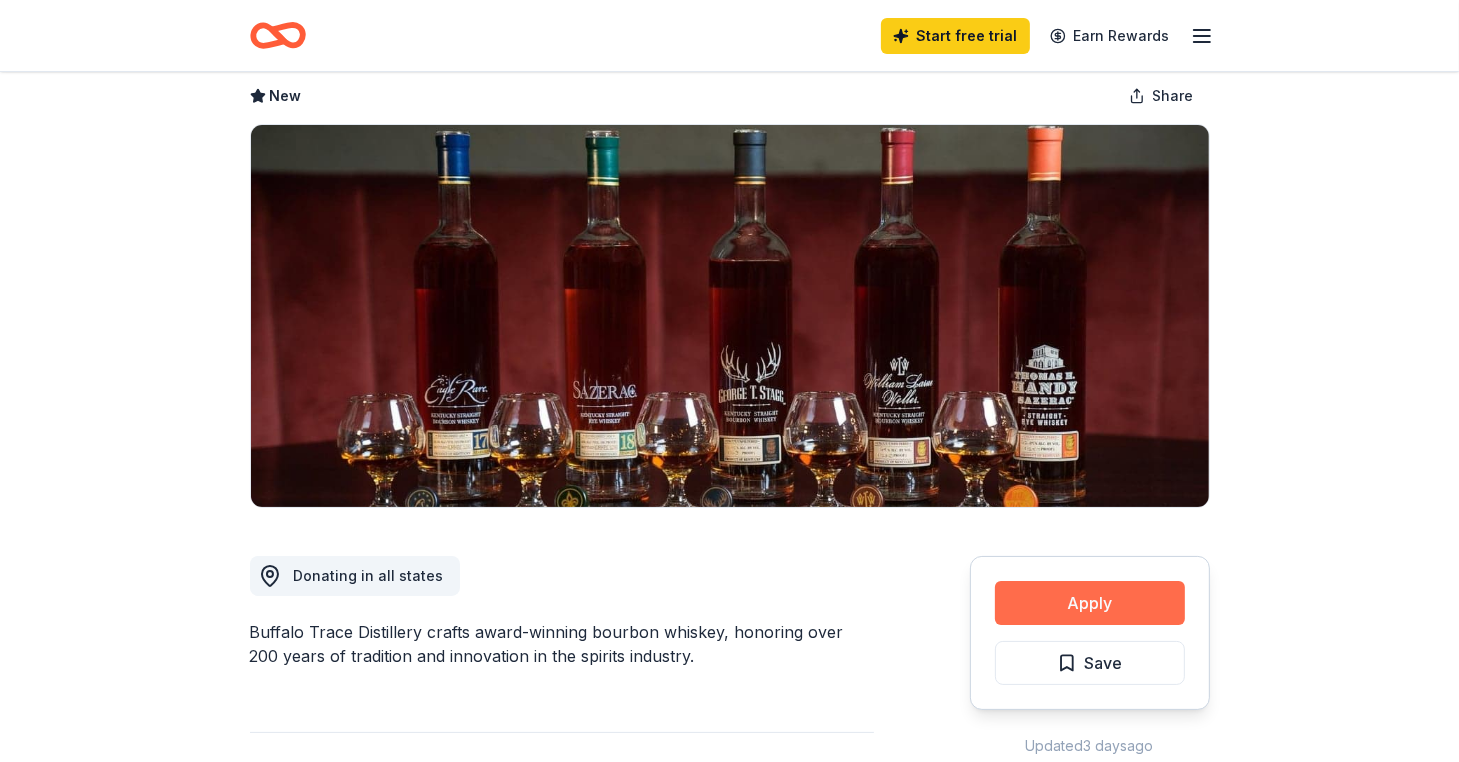 click on "Apply" at bounding box center (1090, 603) 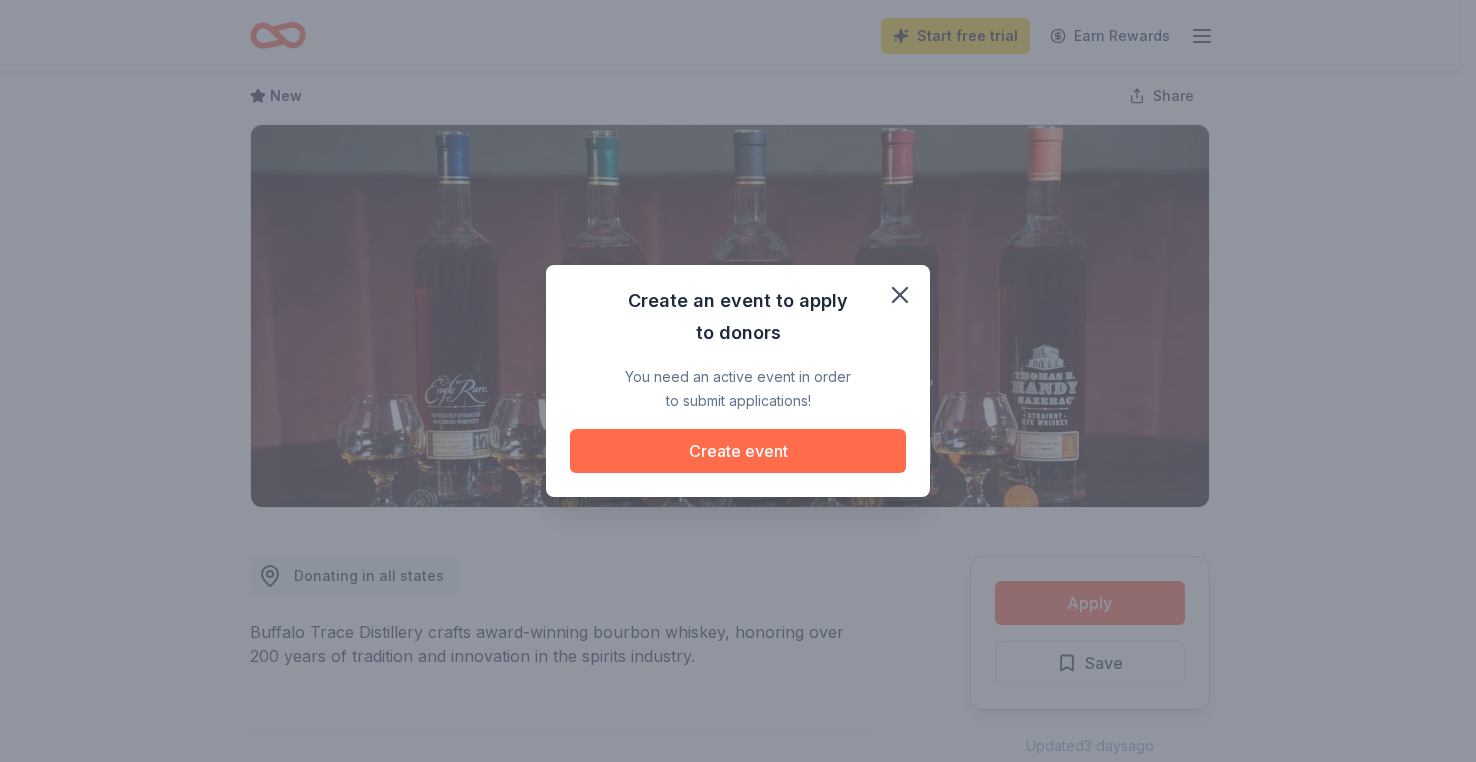 click on "Create event" at bounding box center (738, 451) 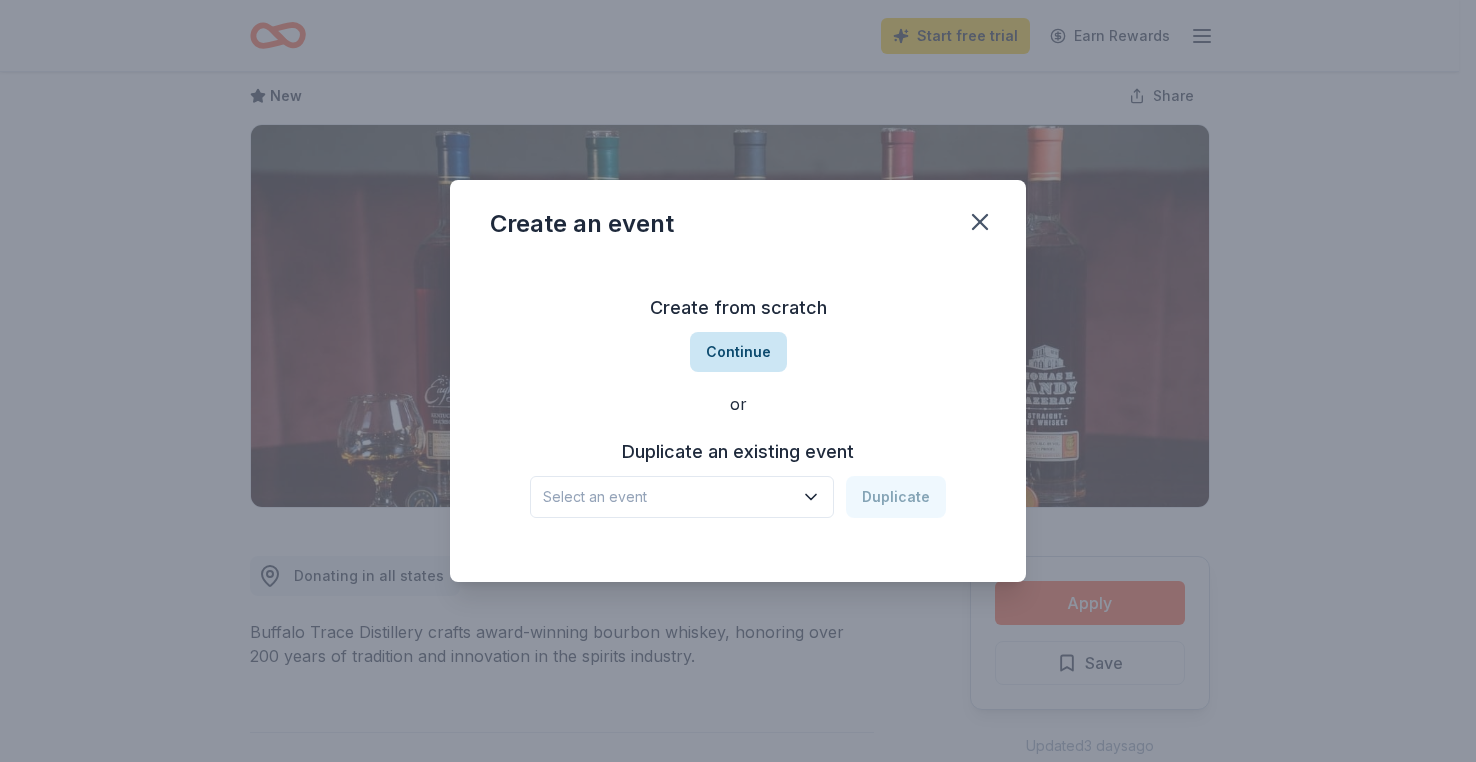 click on "Continue" at bounding box center [738, 352] 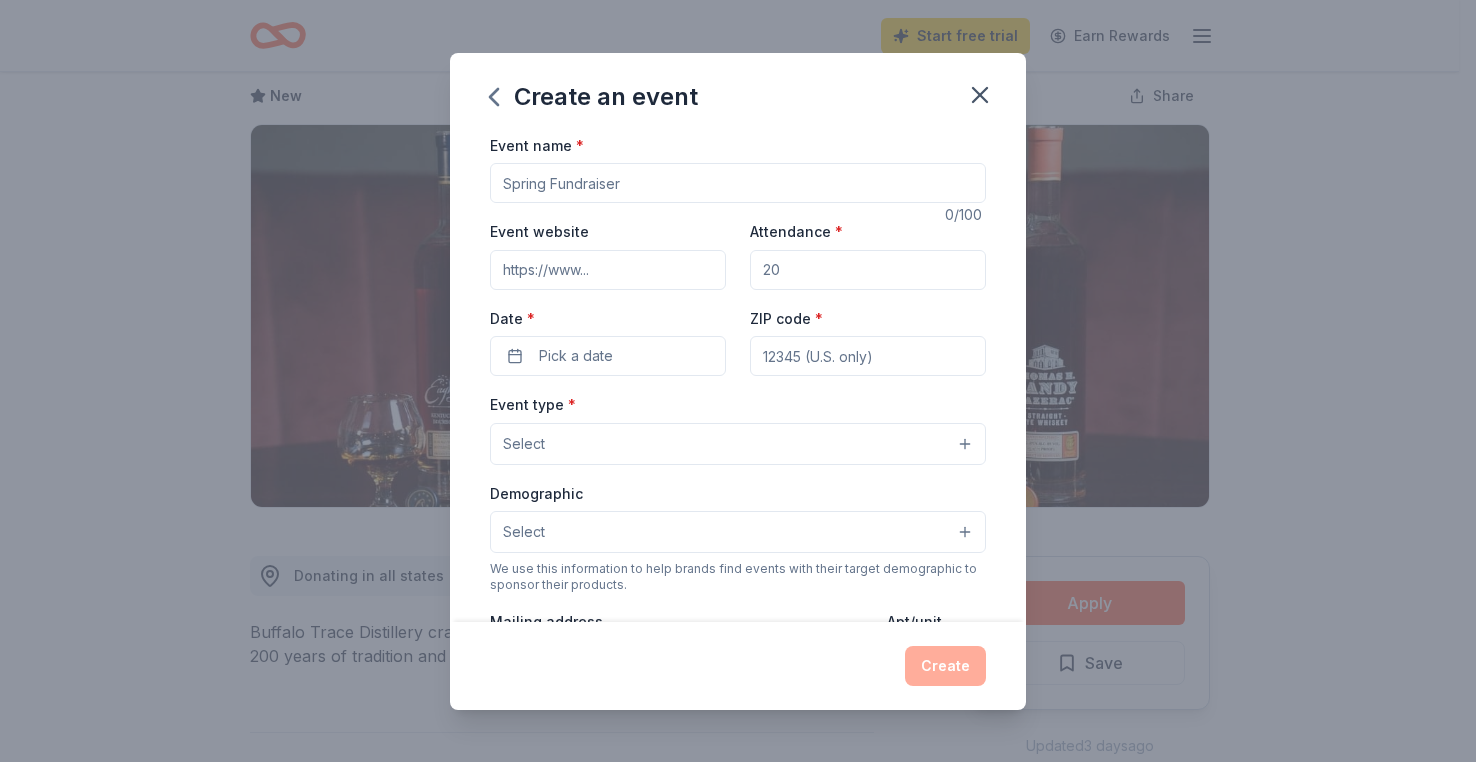 click on "Event name *" at bounding box center (738, 183) 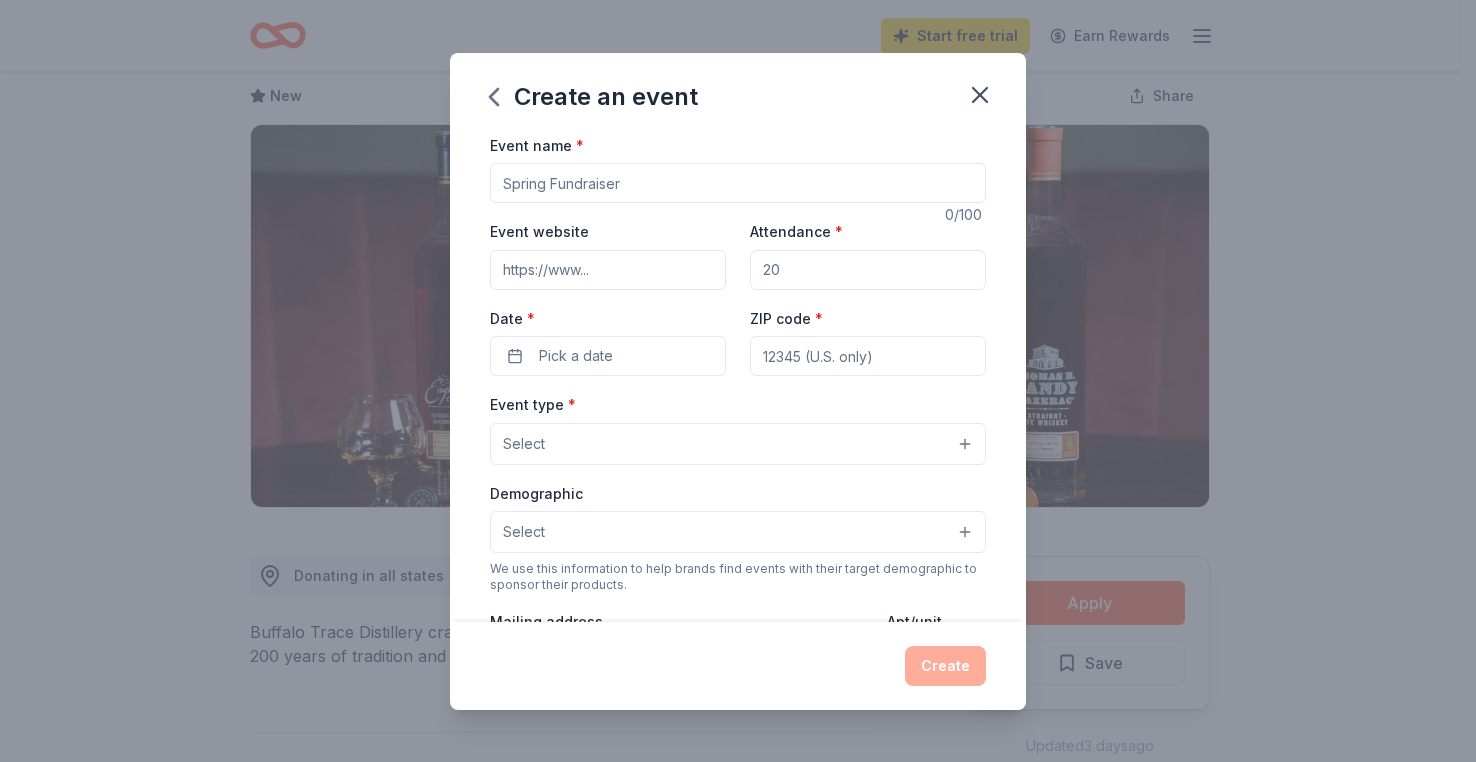 click on "Event name *" at bounding box center [738, 183] 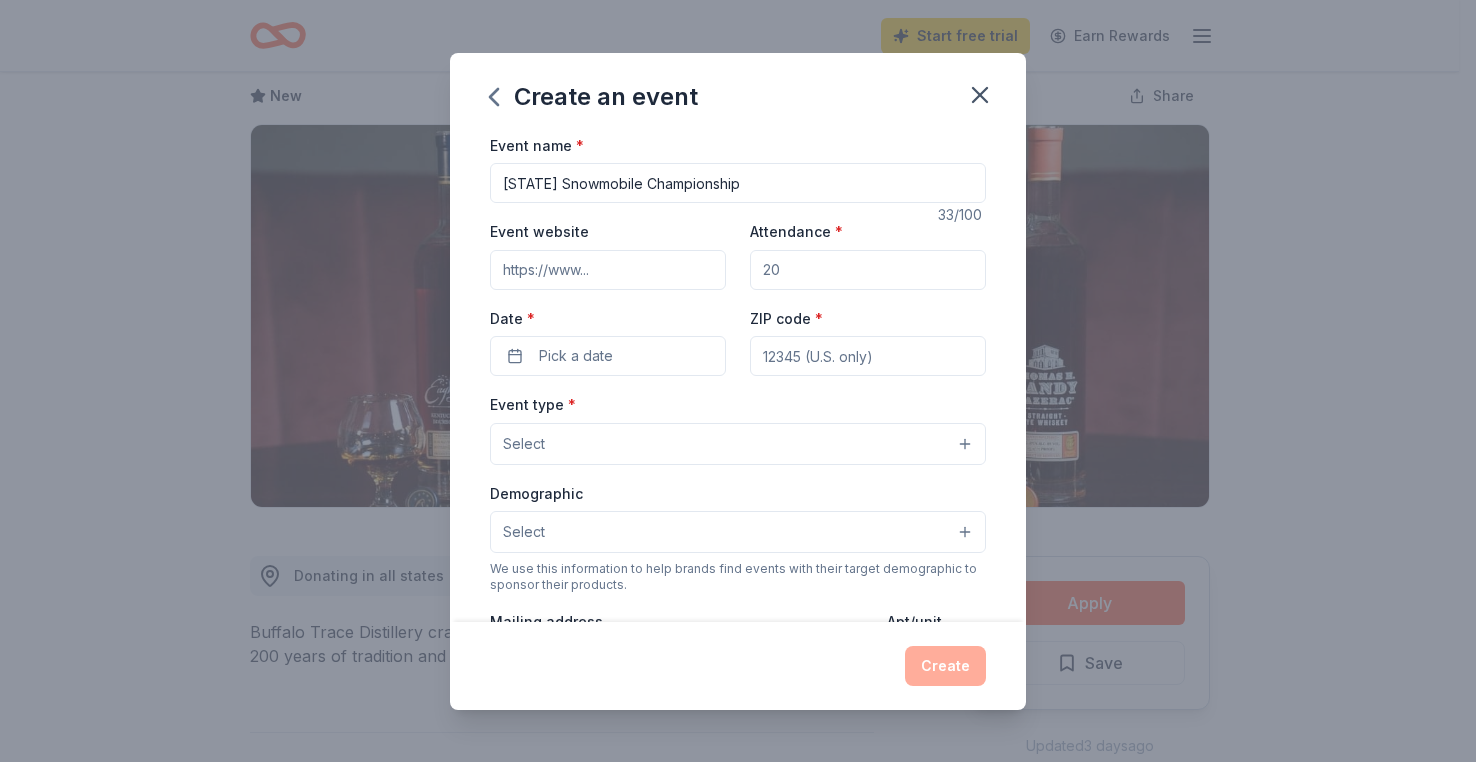 type on "[STATE] Snowmobile Championship" 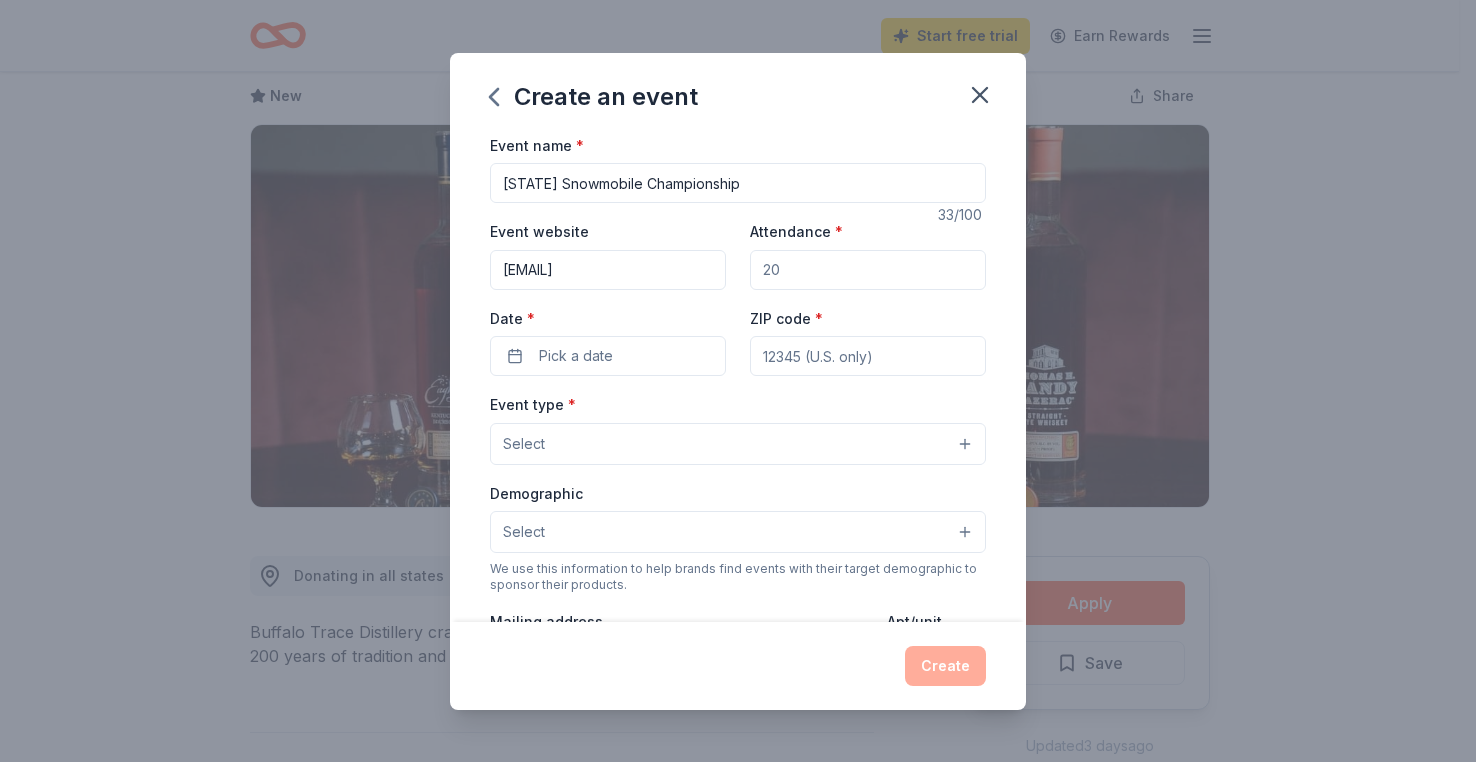 click on "Attendance *" at bounding box center [868, 270] 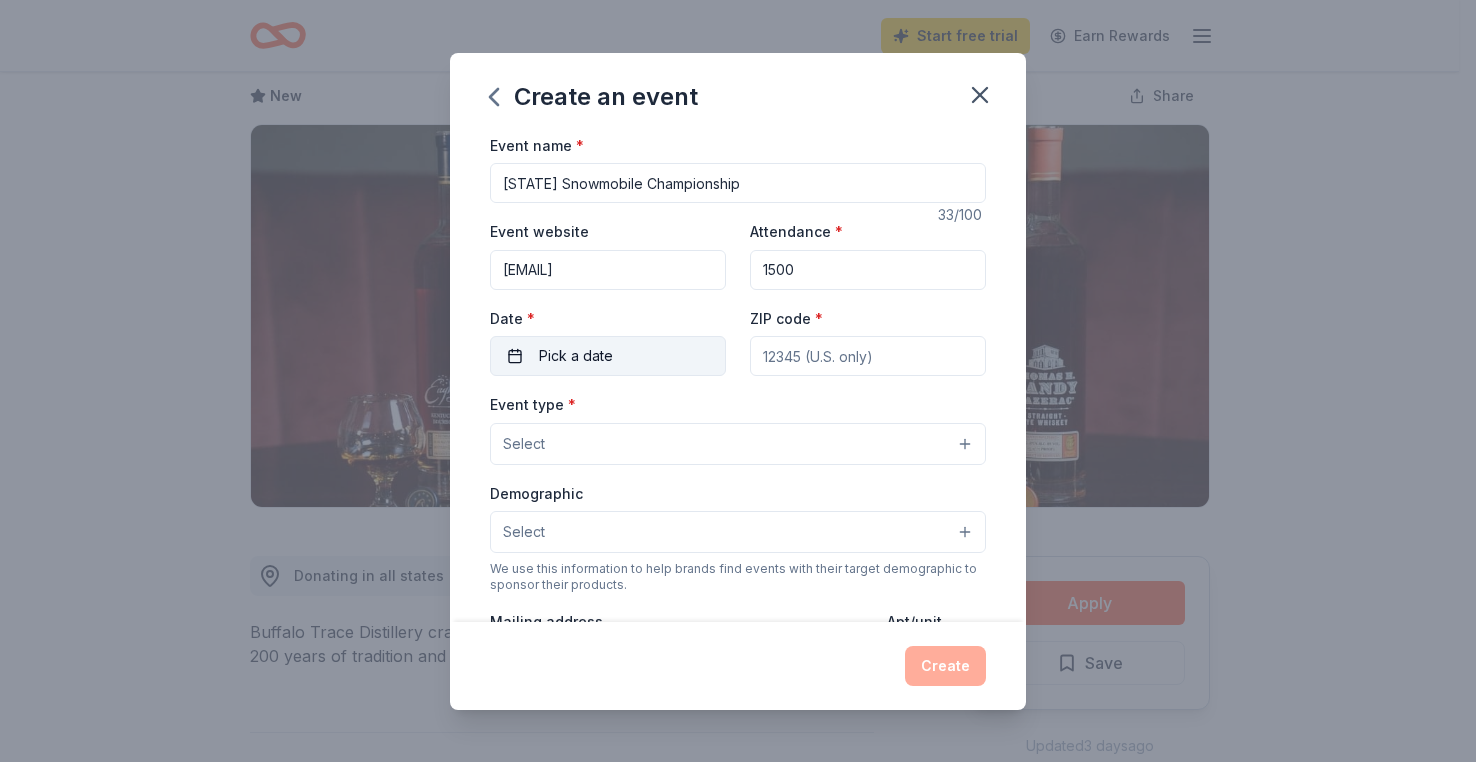 click on "Pick a date" at bounding box center (576, 356) 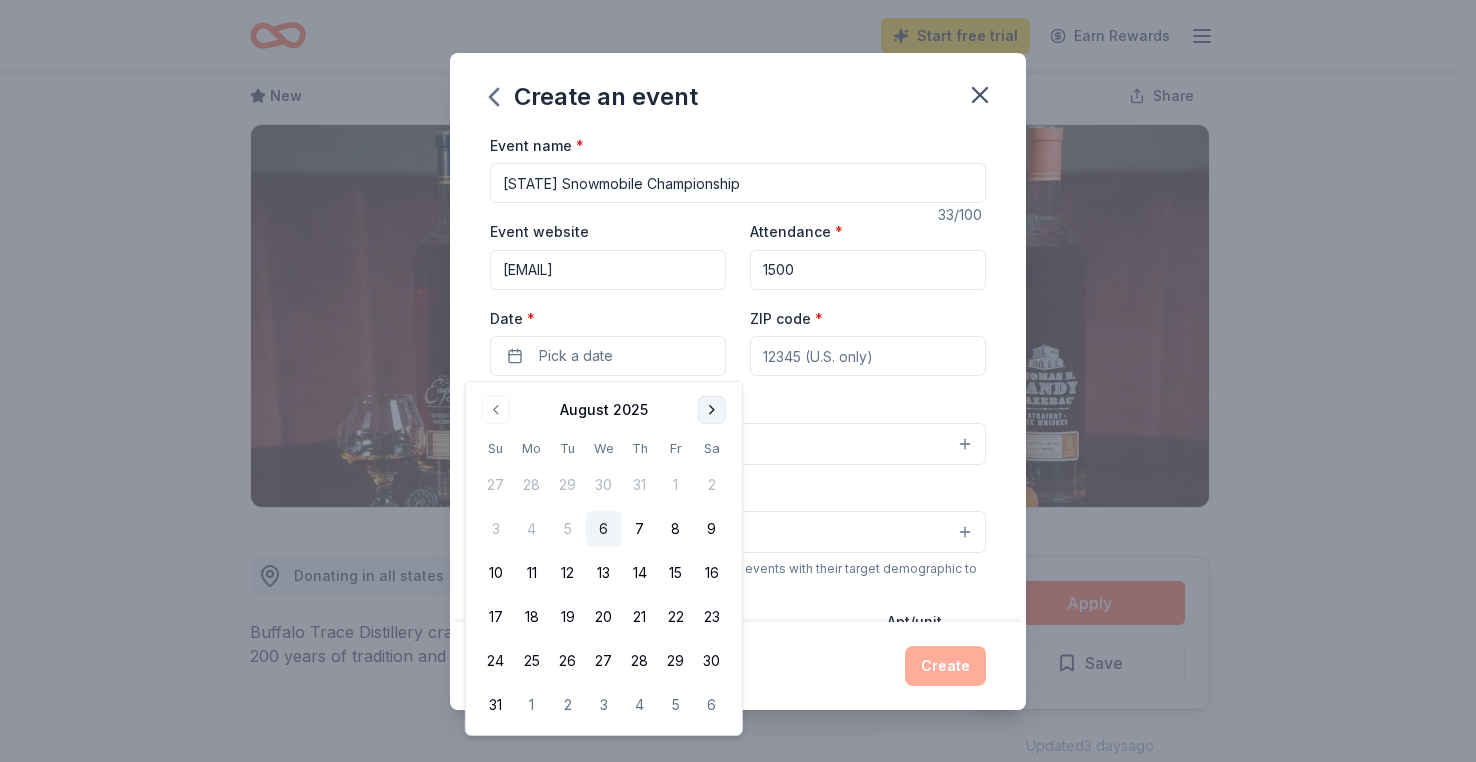 click at bounding box center [712, 410] 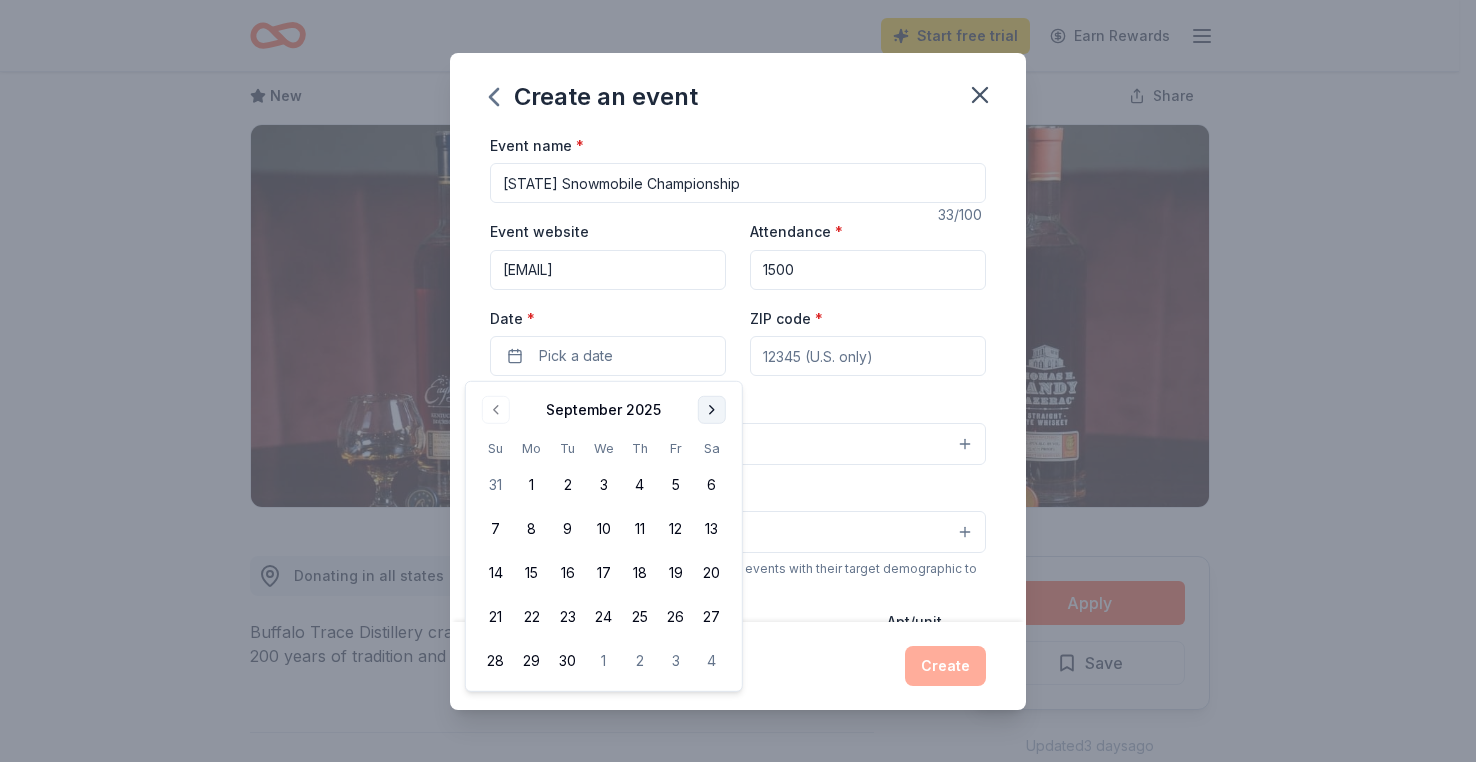 click at bounding box center [712, 410] 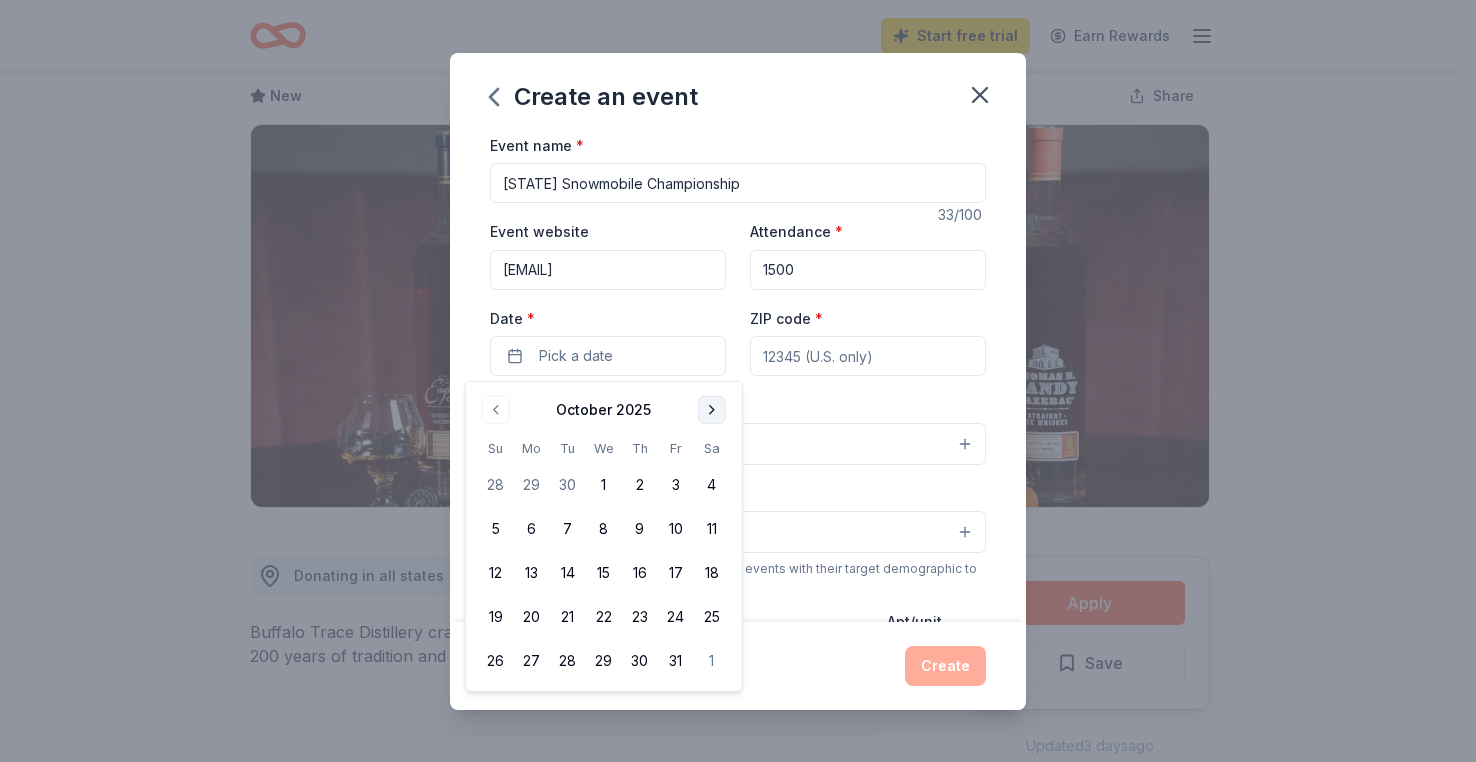 click at bounding box center (712, 410) 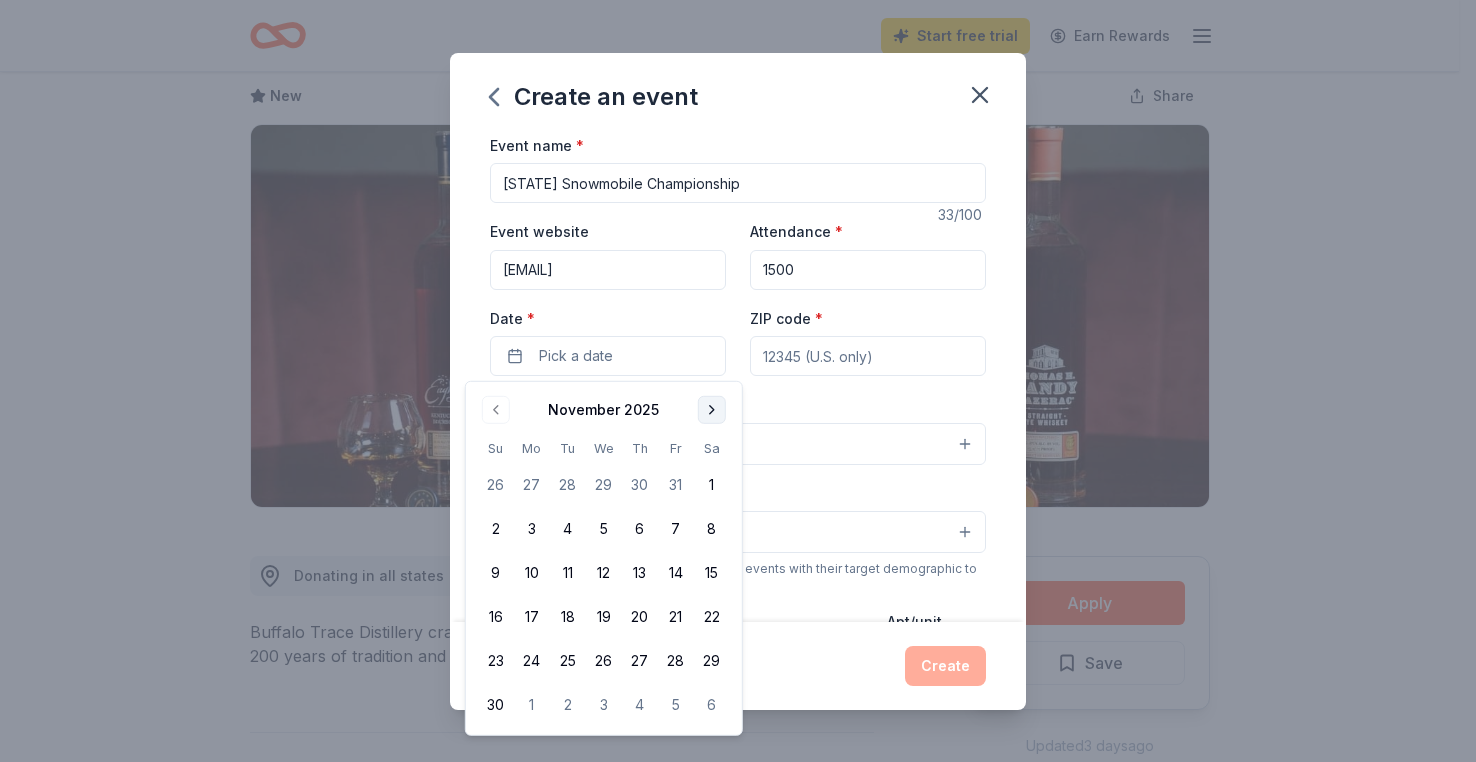 click at bounding box center [712, 410] 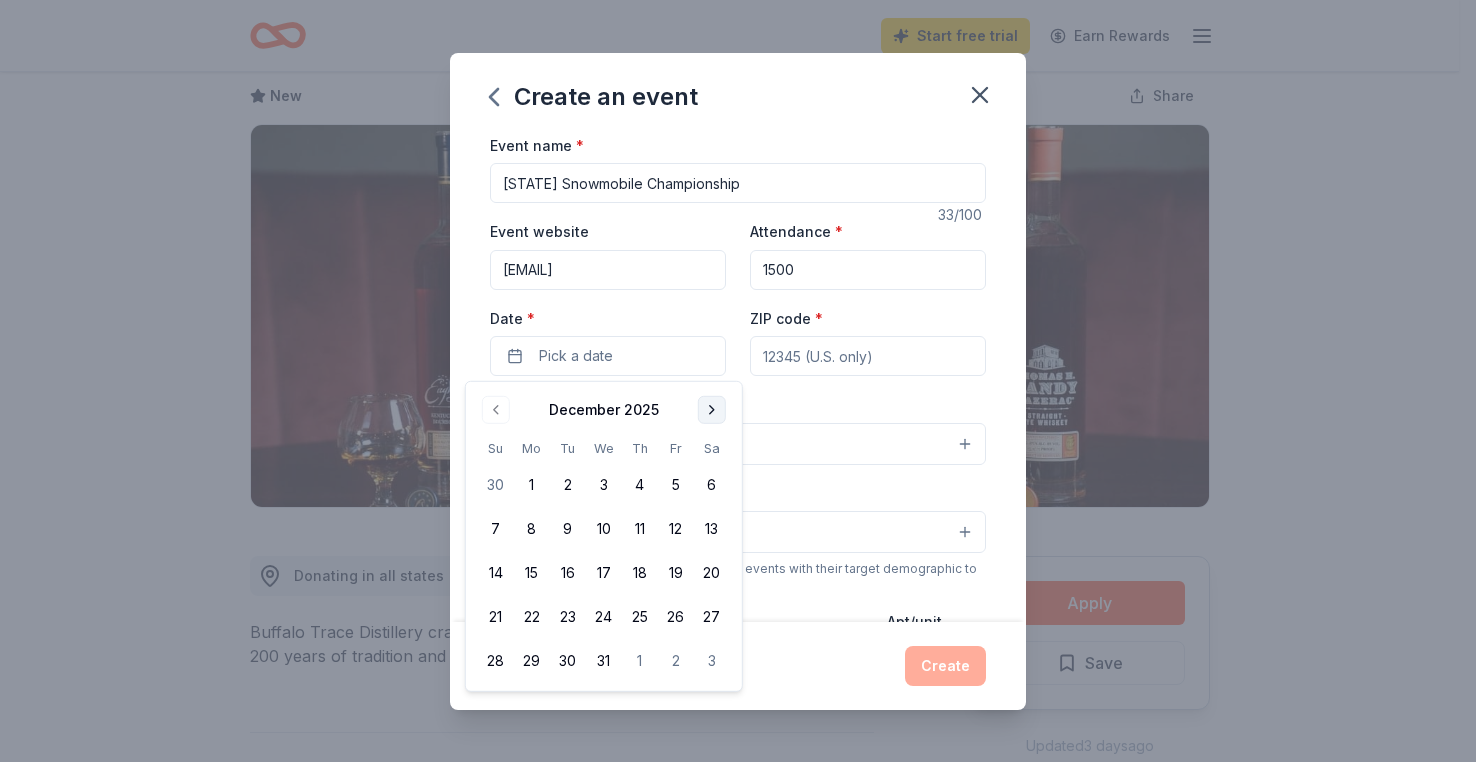 click at bounding box center [712, 410] 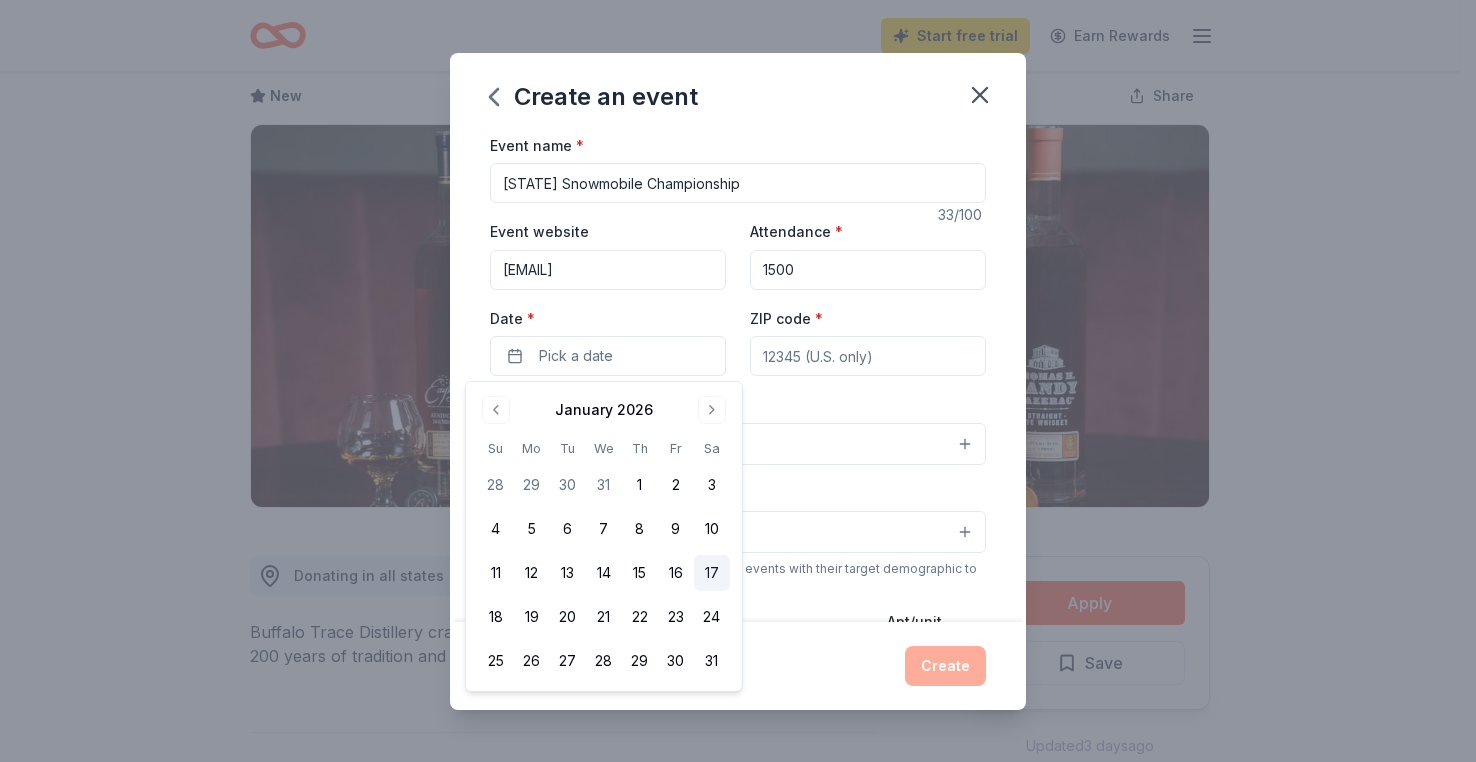 click on "17" at bounding box center [712, 573] 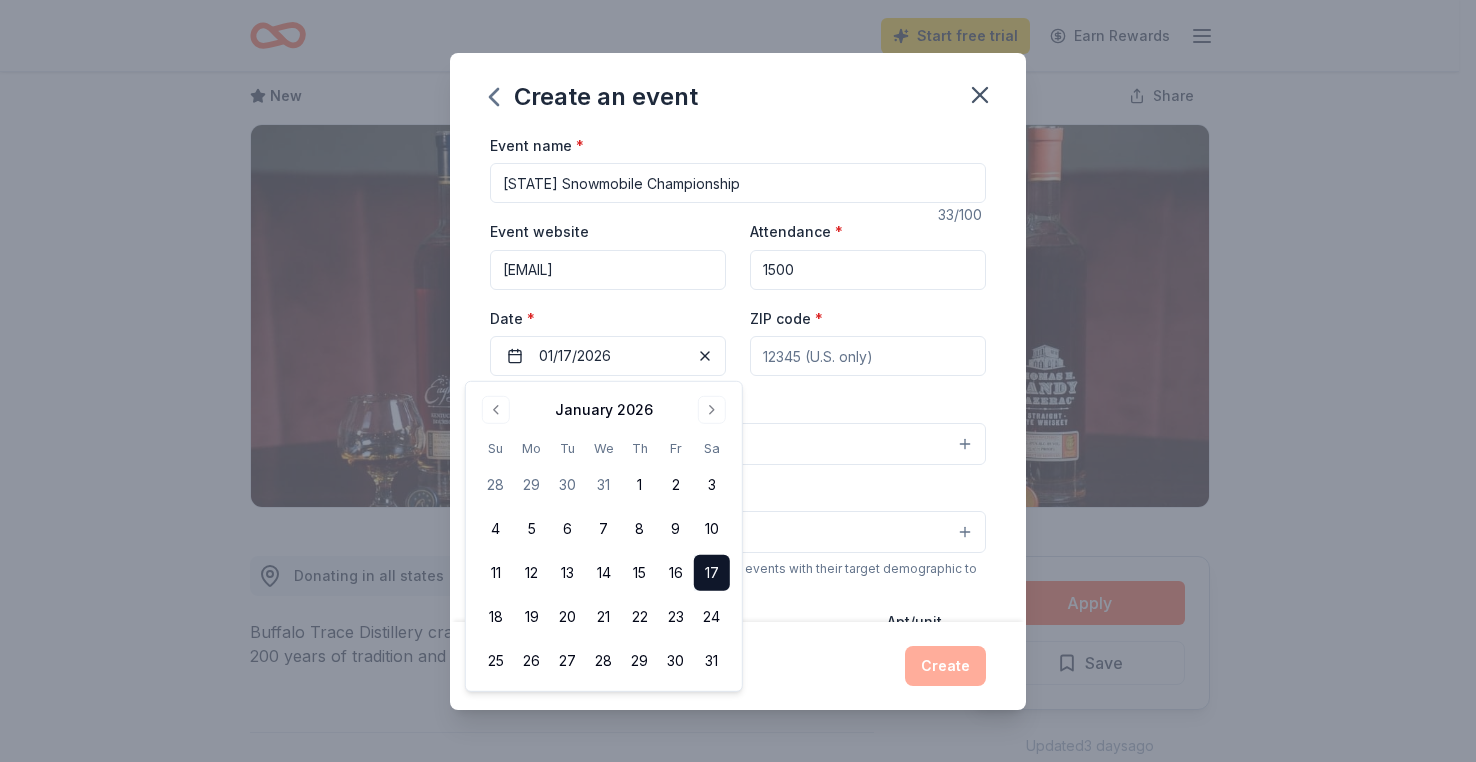 click on "ZIP code *" at bounding box center (868, 356) 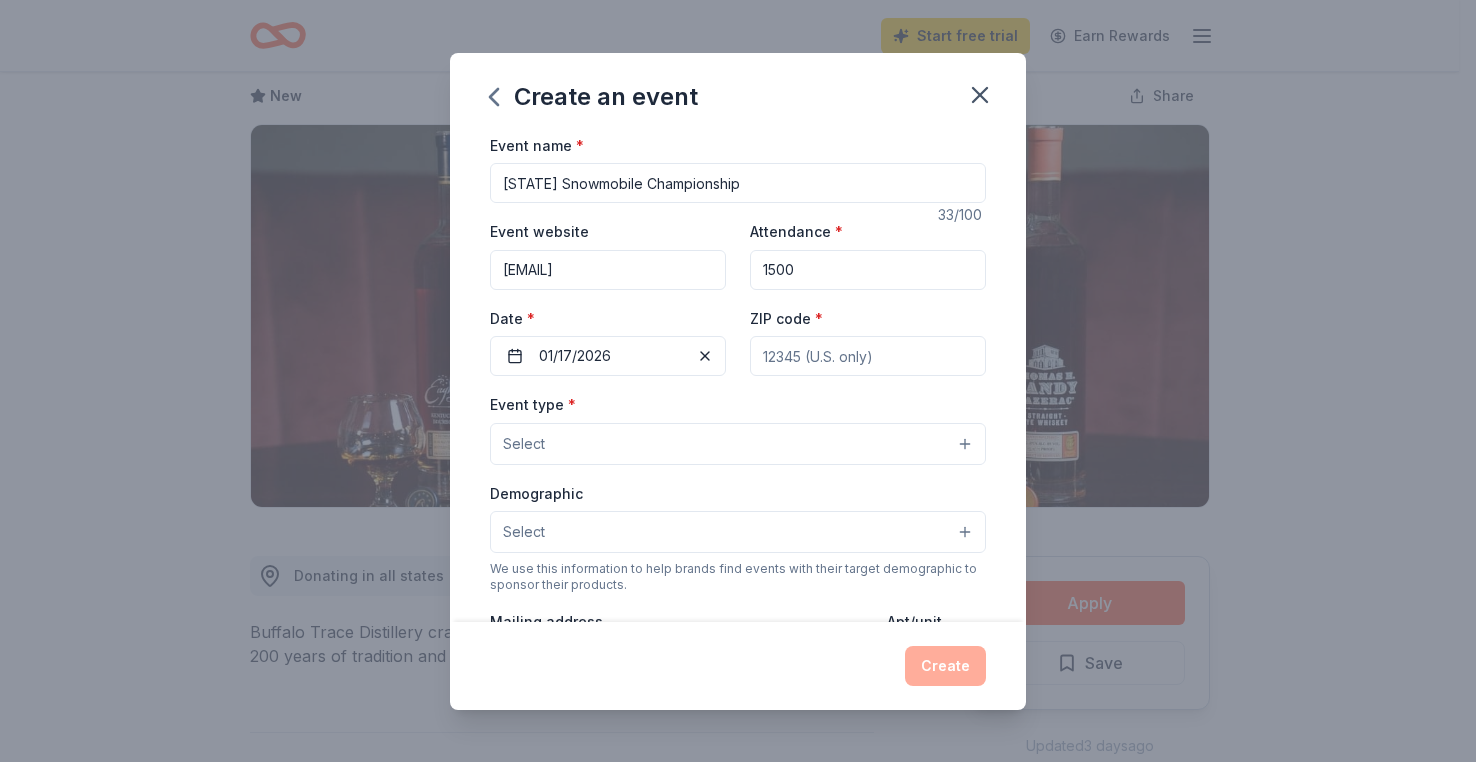 type on "54480" 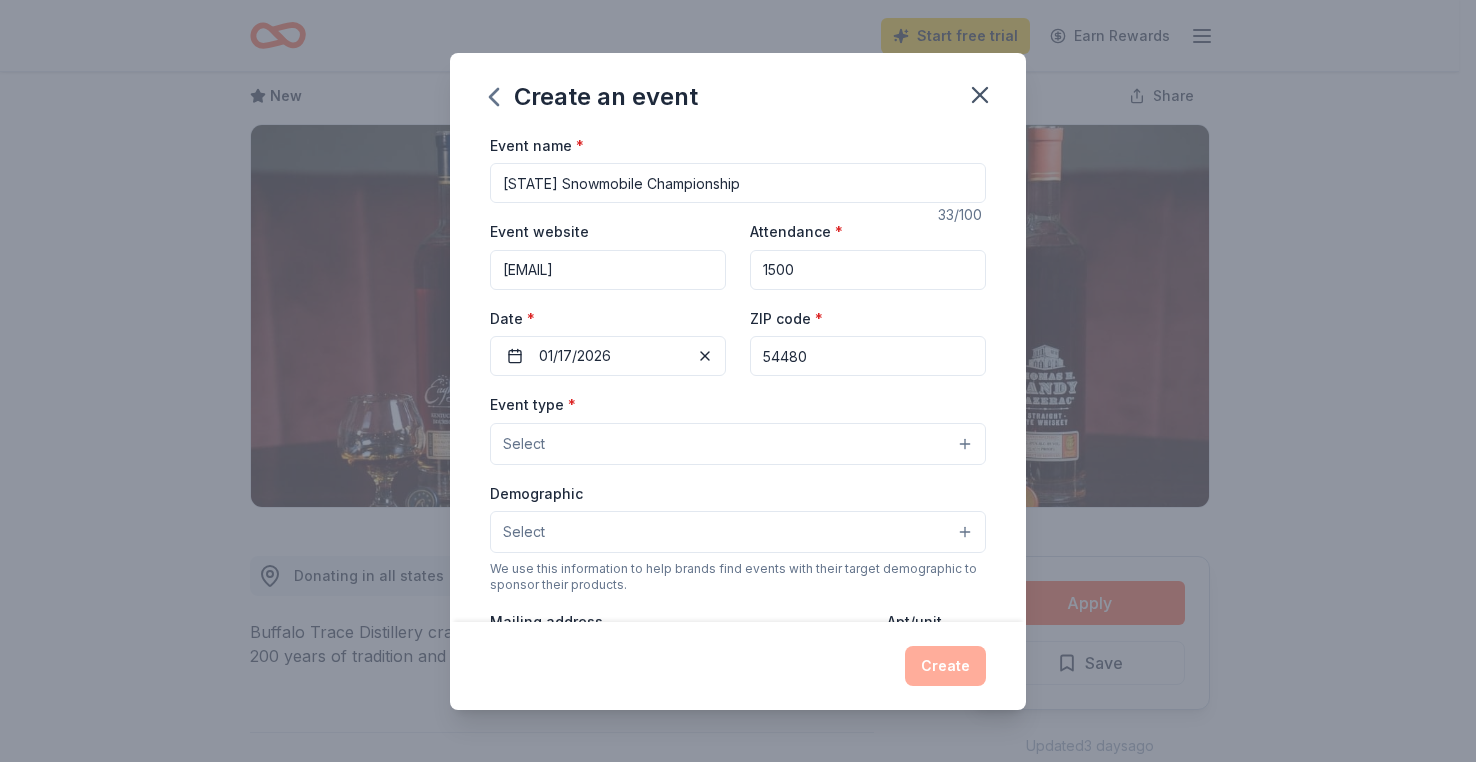 type on "n138 Oriole dr" 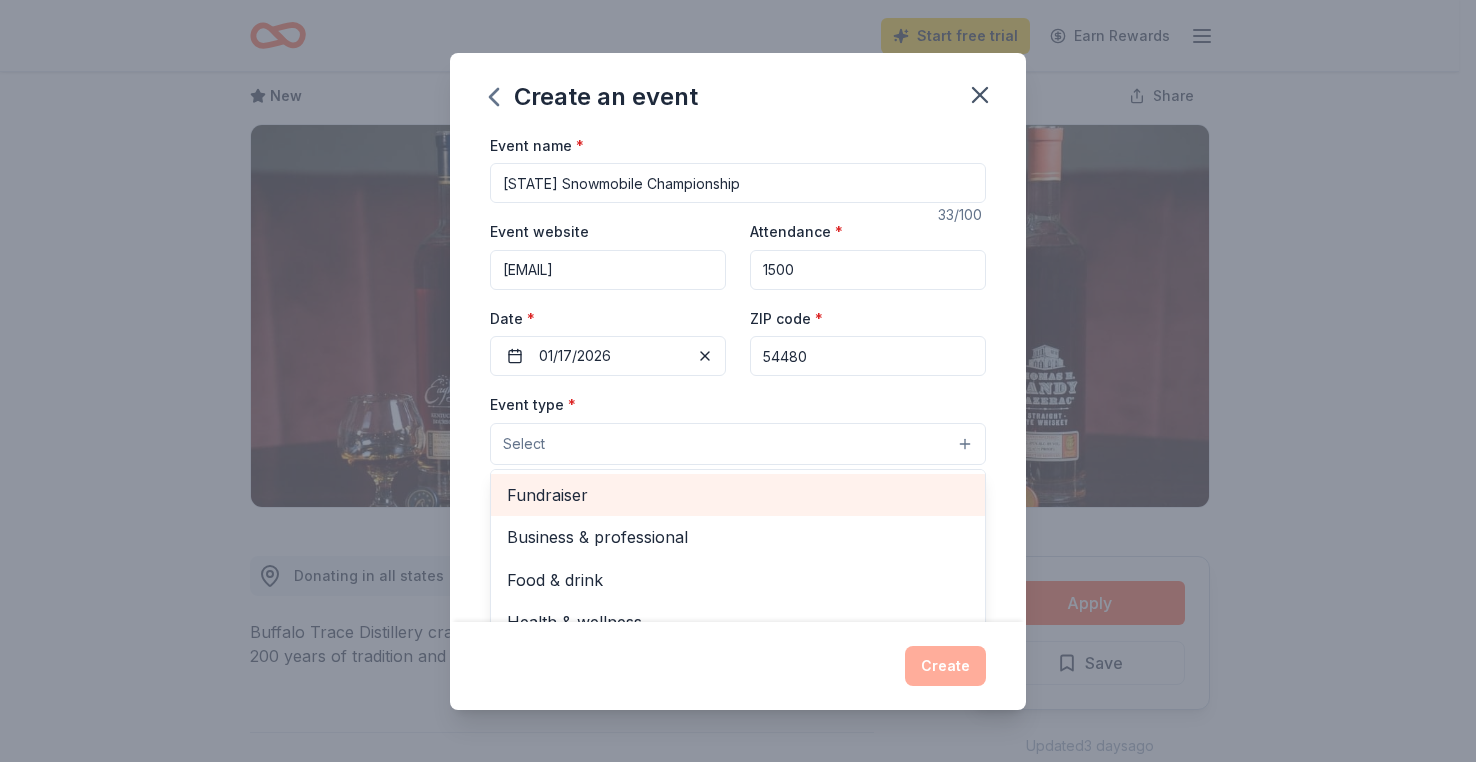 click on "Fundraiser" at bounding box center (738, 495) 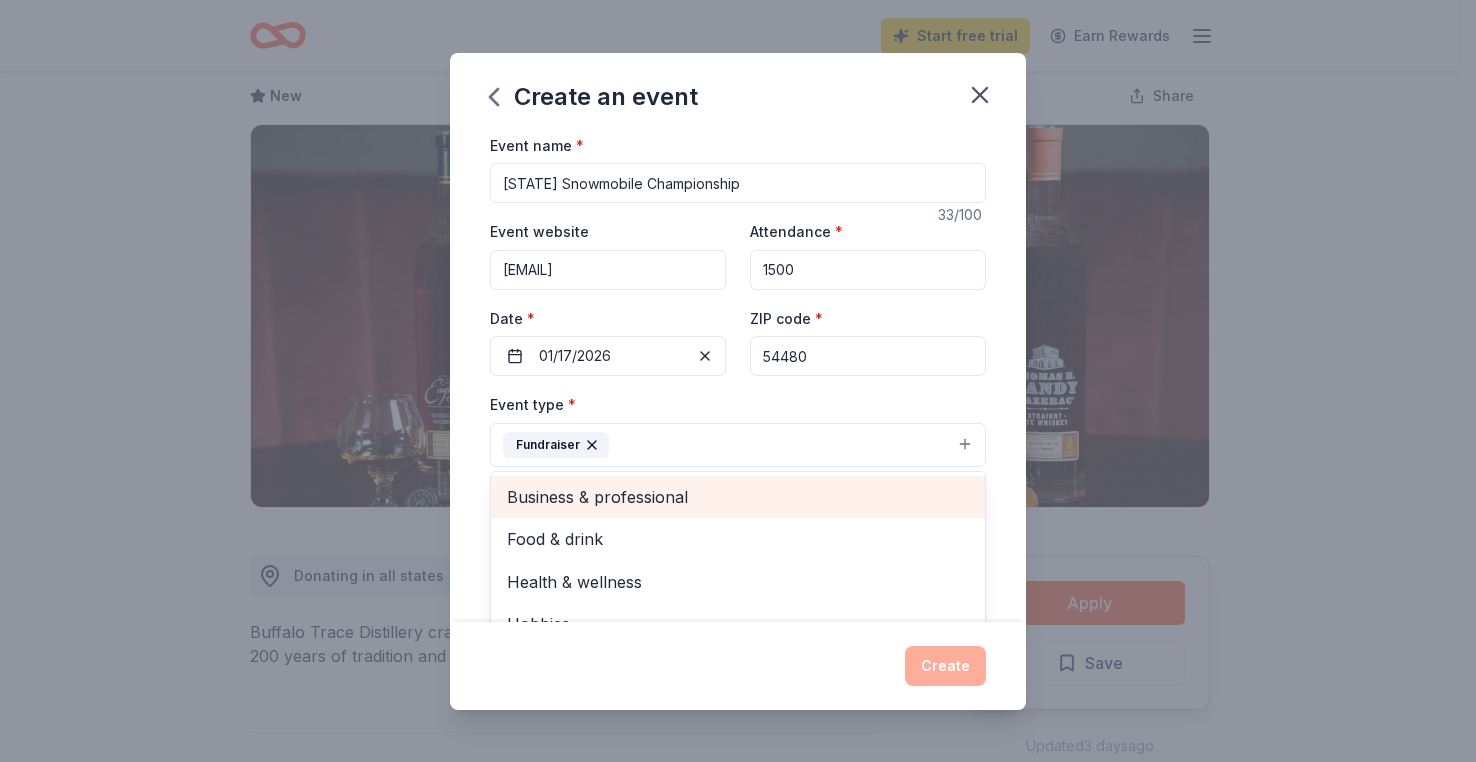 scroll, scrollTop: 24, scrollLeft: 0, axis: vertical 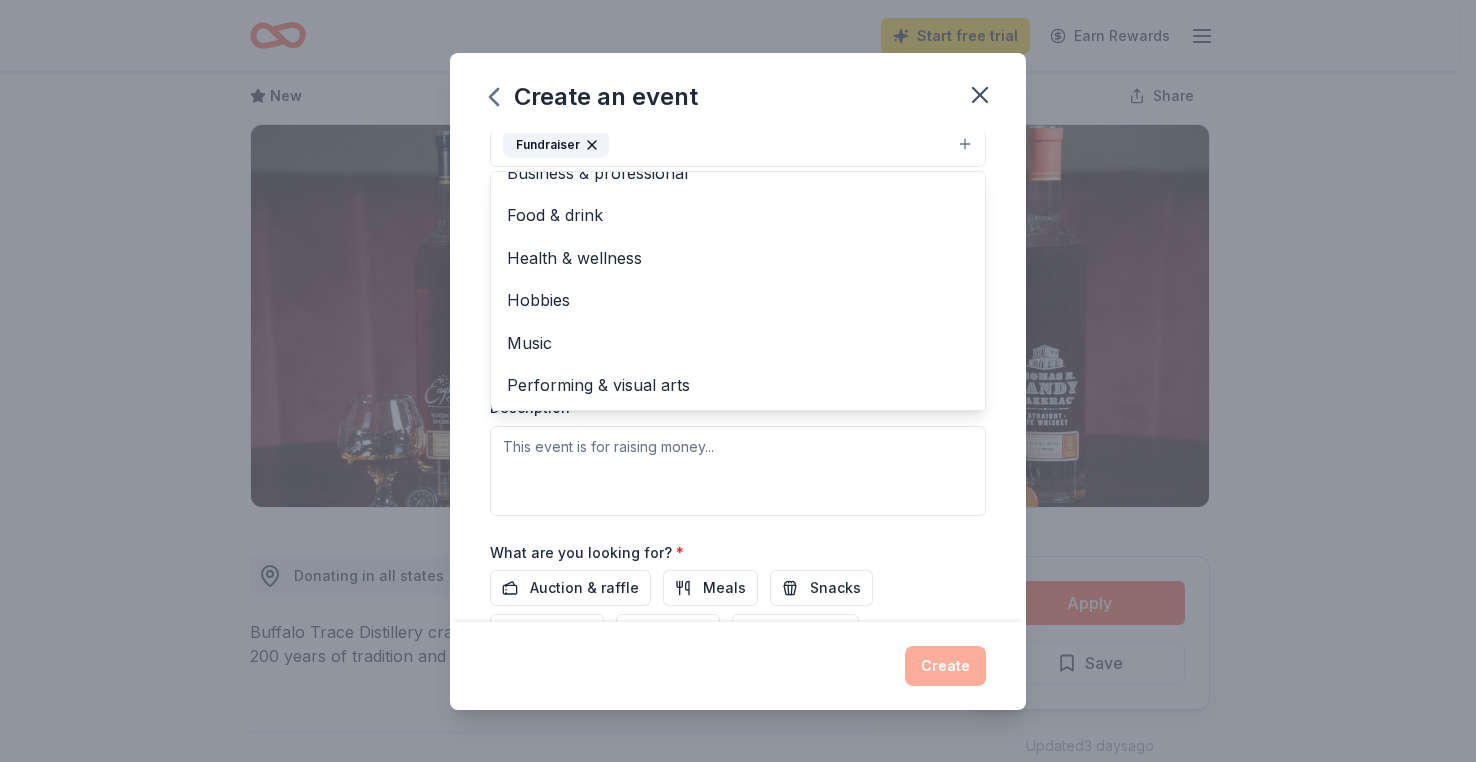 click on "Event name * Wisconsin Snowmobile Championship 33 /100 Event website [EMAIL] Attendance * 1500 Date * 01/17/2026 ZIP code * [POSTAL_CODE] Event type * Fundraiser Business & professional Food & drink Health & wellness Hobbies Music Performing & visual arts Demographic Select We use this information to help brands find events with their target demographic to sponsor their products. Mailing address n138 [STREET] Apt/unit Description What are you looking for? * Auction & raffle Meals Snacks Desserts Alcohol Beverages Send me reminders Email me reminders of donor application deadlines Recurring event" at bounding box center [738, 377] 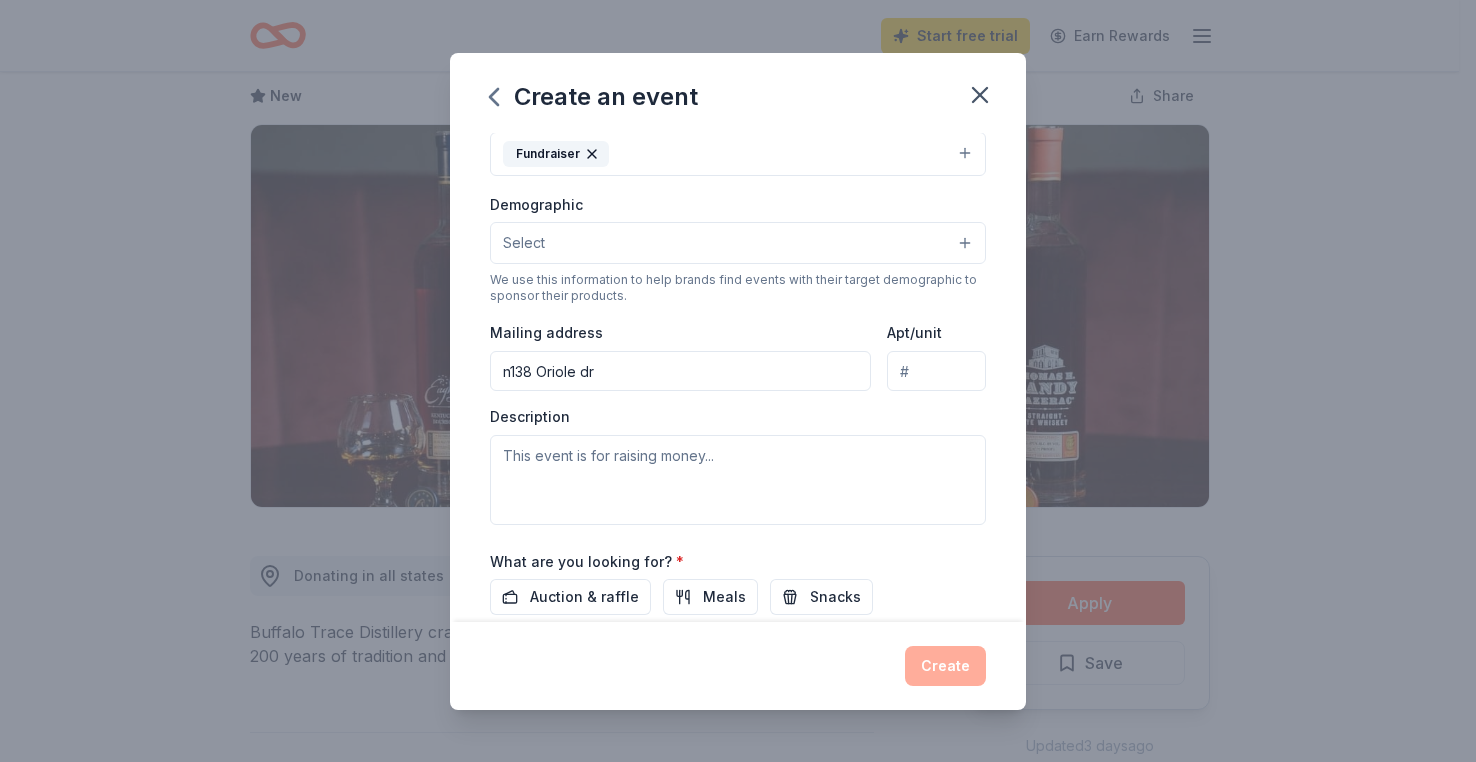 click on "Select" at bounding box center [738, 243] 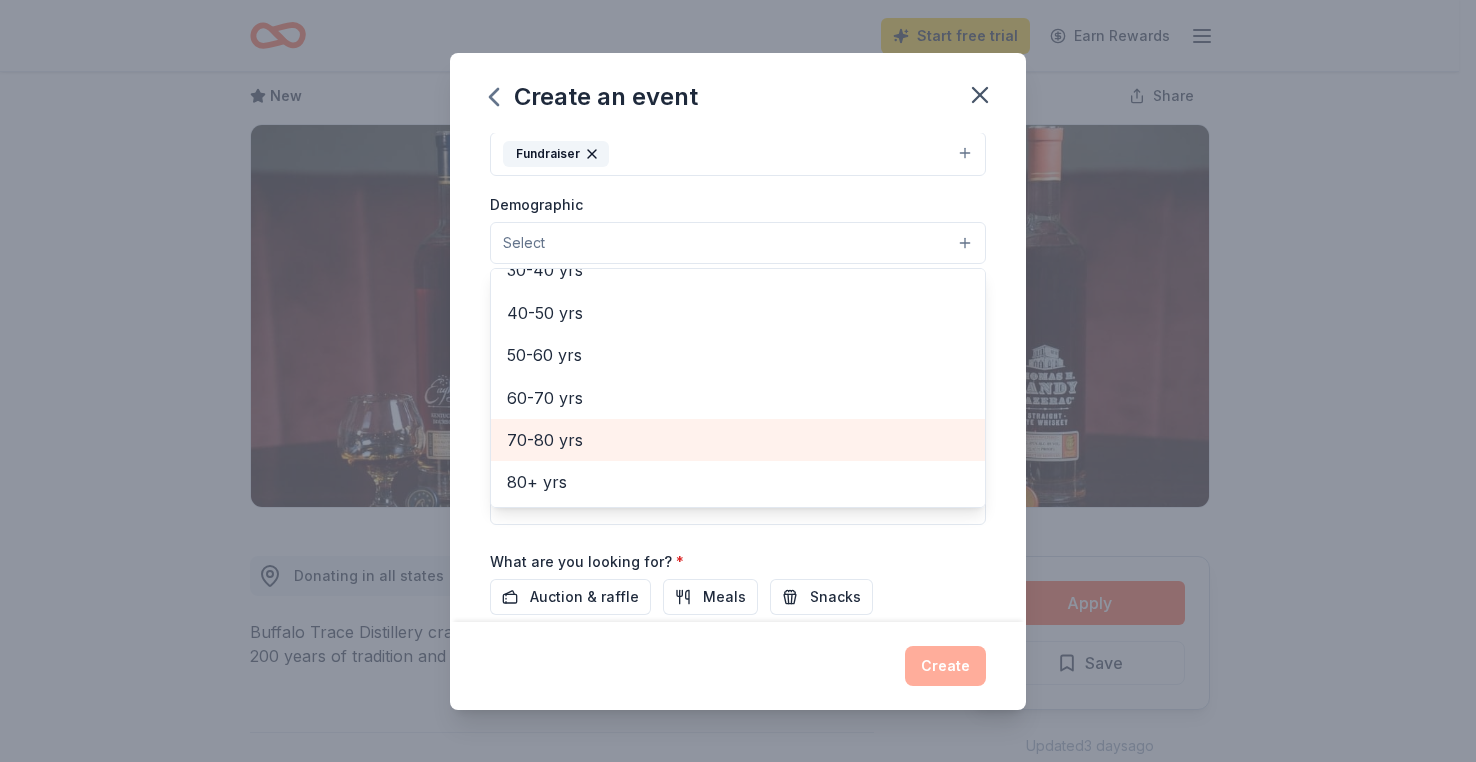 scroll, scrollTop: 0, scrollLeft: 0, axis: both 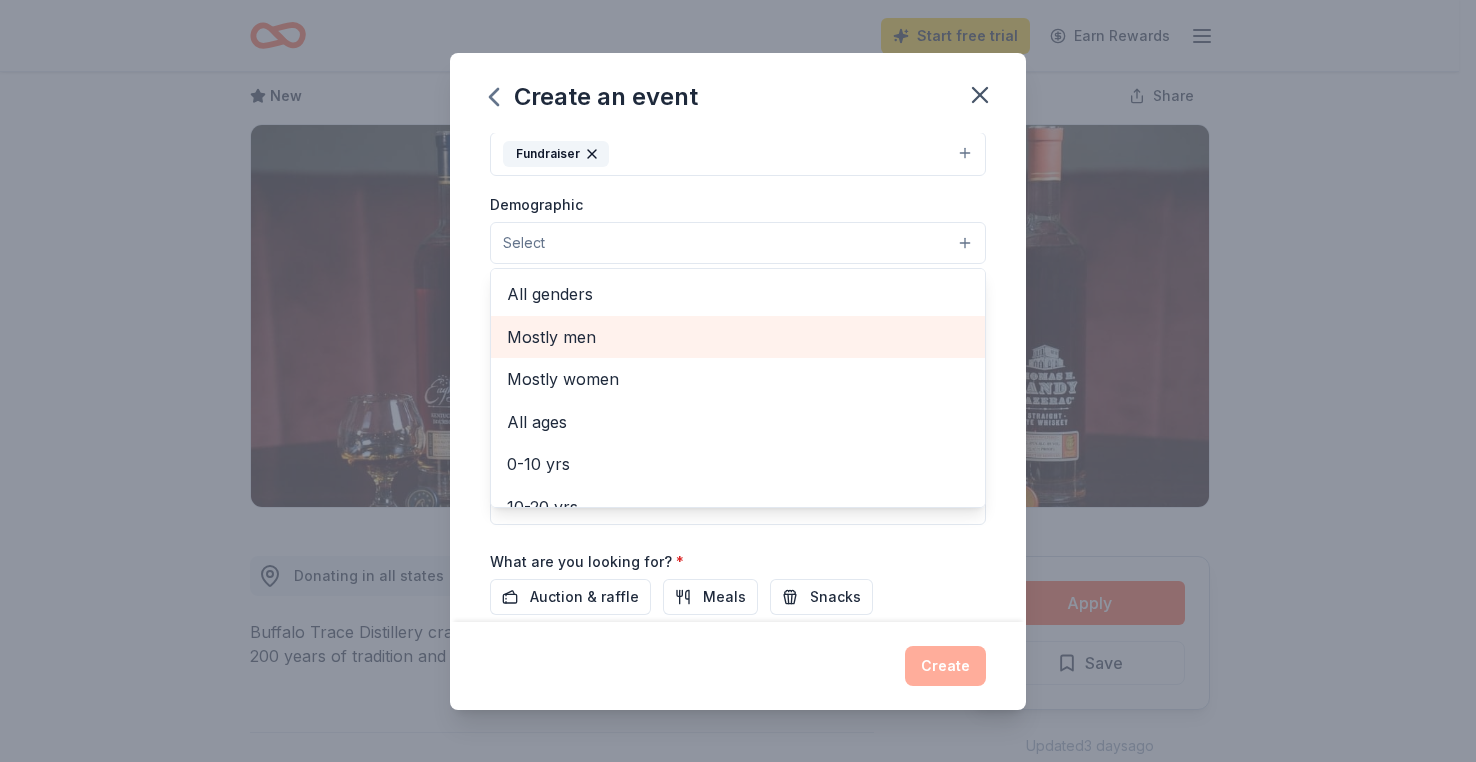 click on "Mostly men" at bounding box center [738, 337] 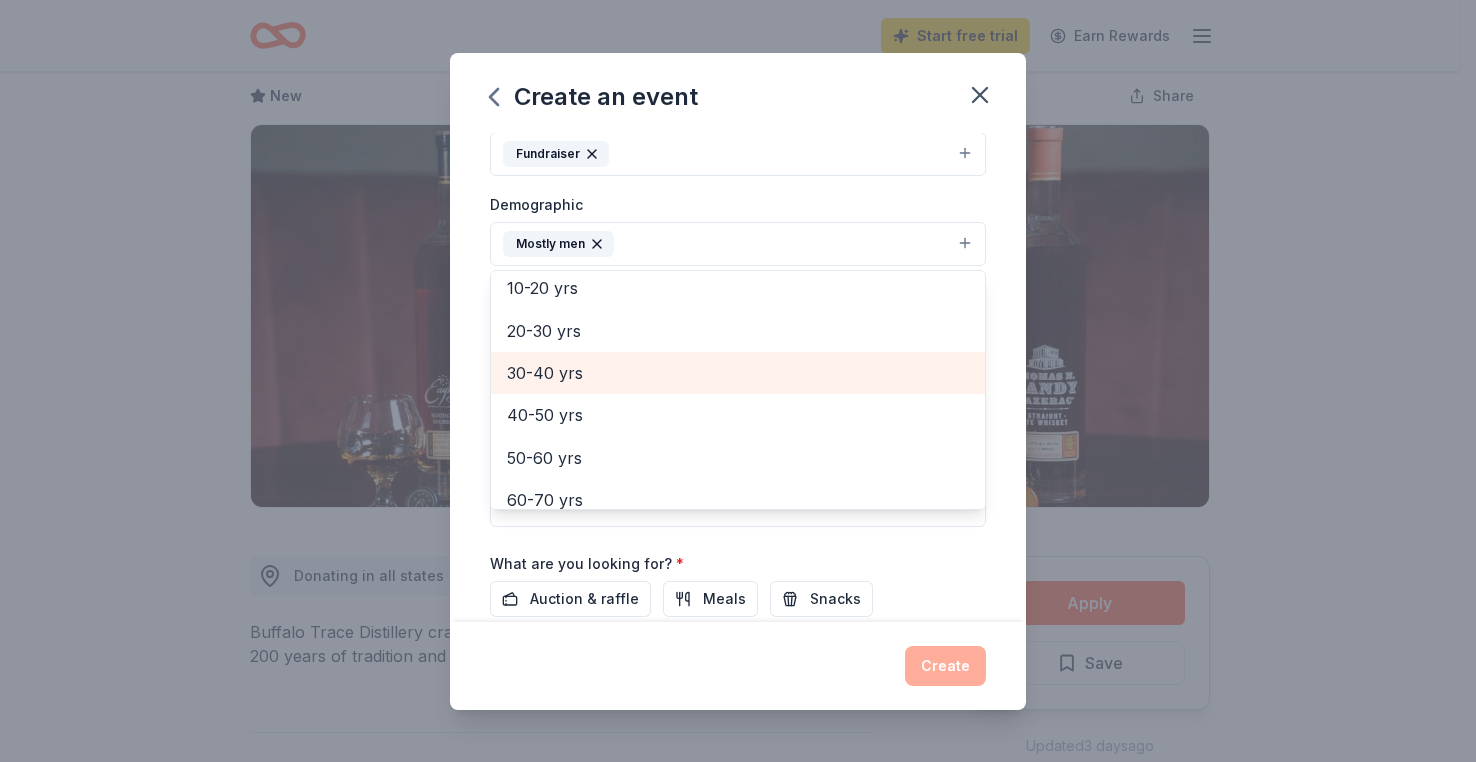 scroll, scrollTop: 0, scrollLeft: 0, axis: both 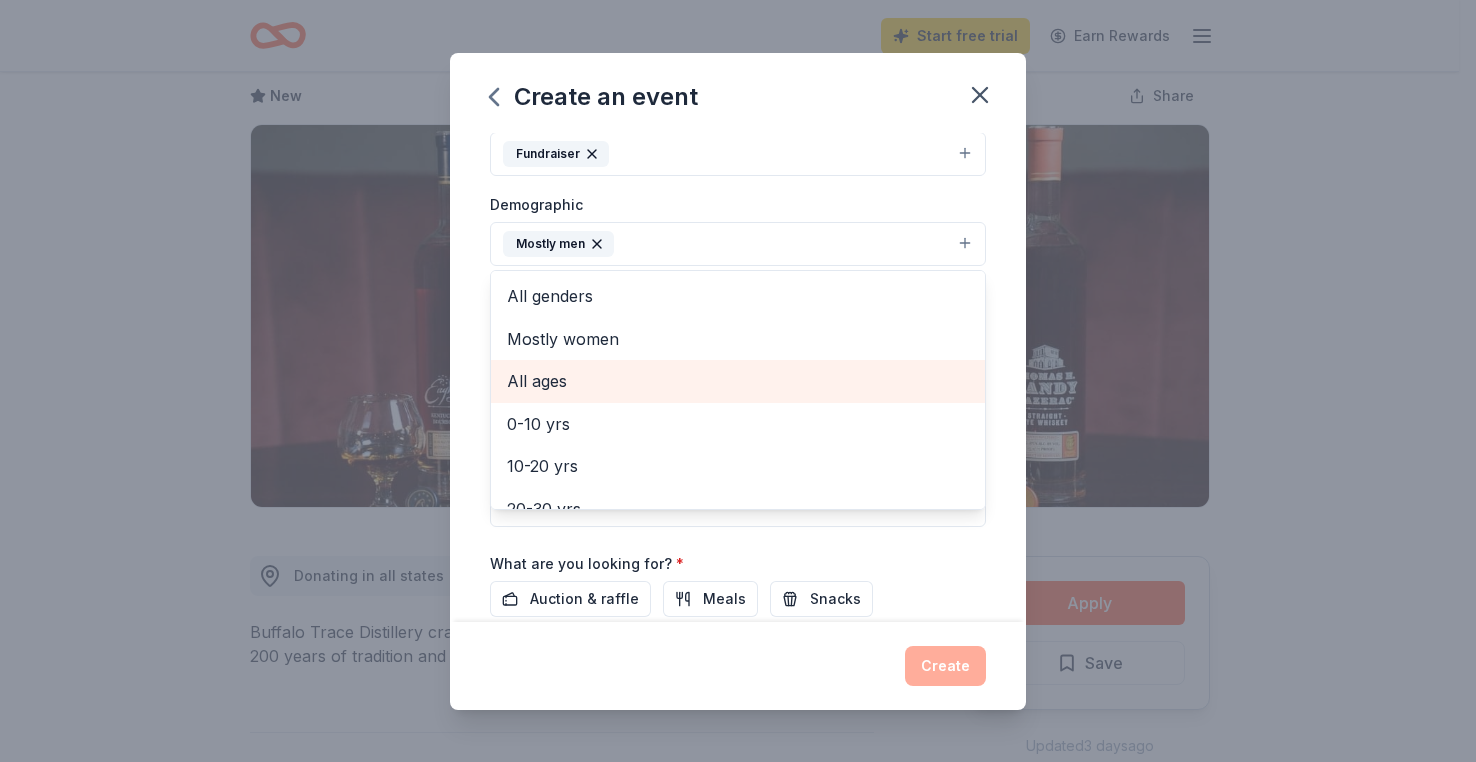 click on "All ages" at bounding box center (738, 381) 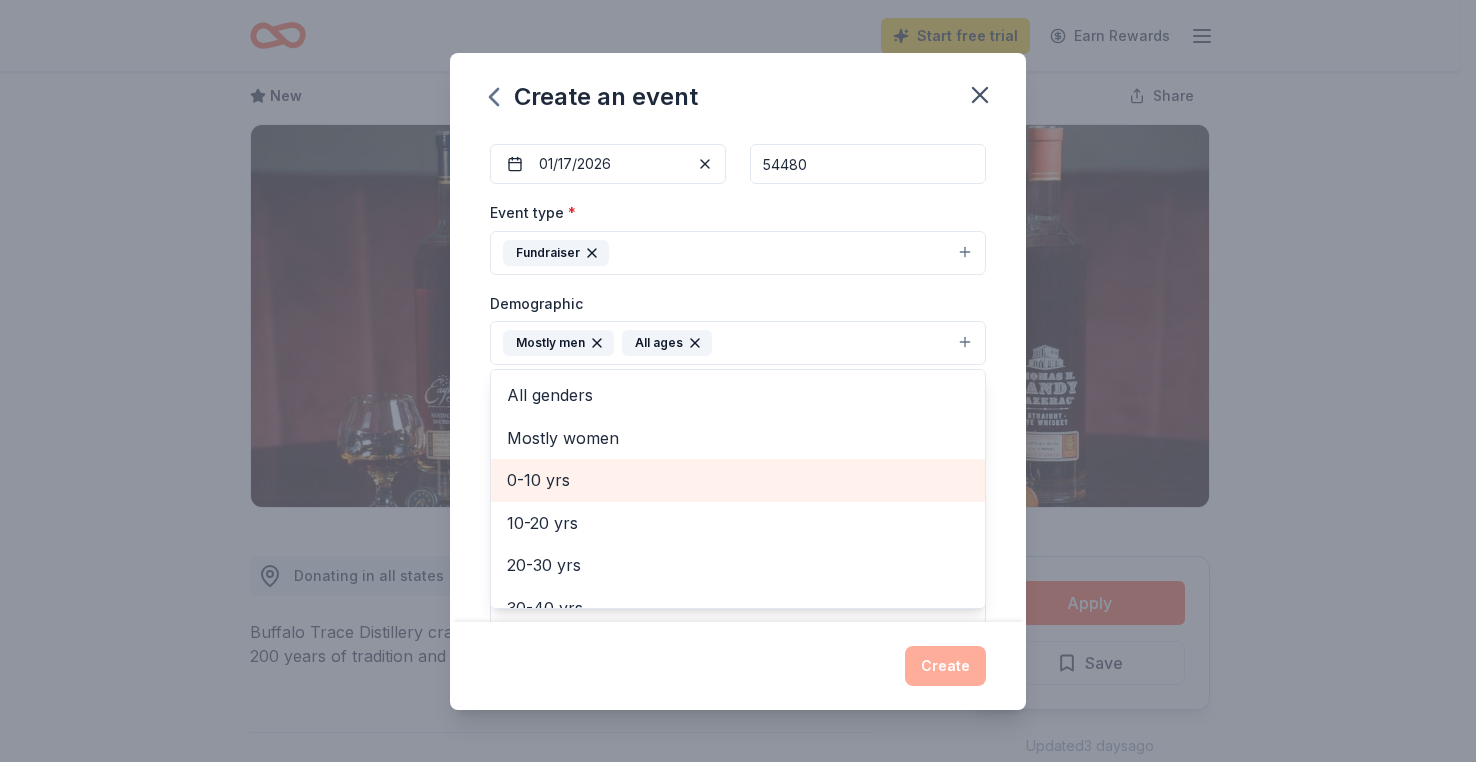 scroll, scrollTop: 191, scrollLeft: 0, axis: vertical 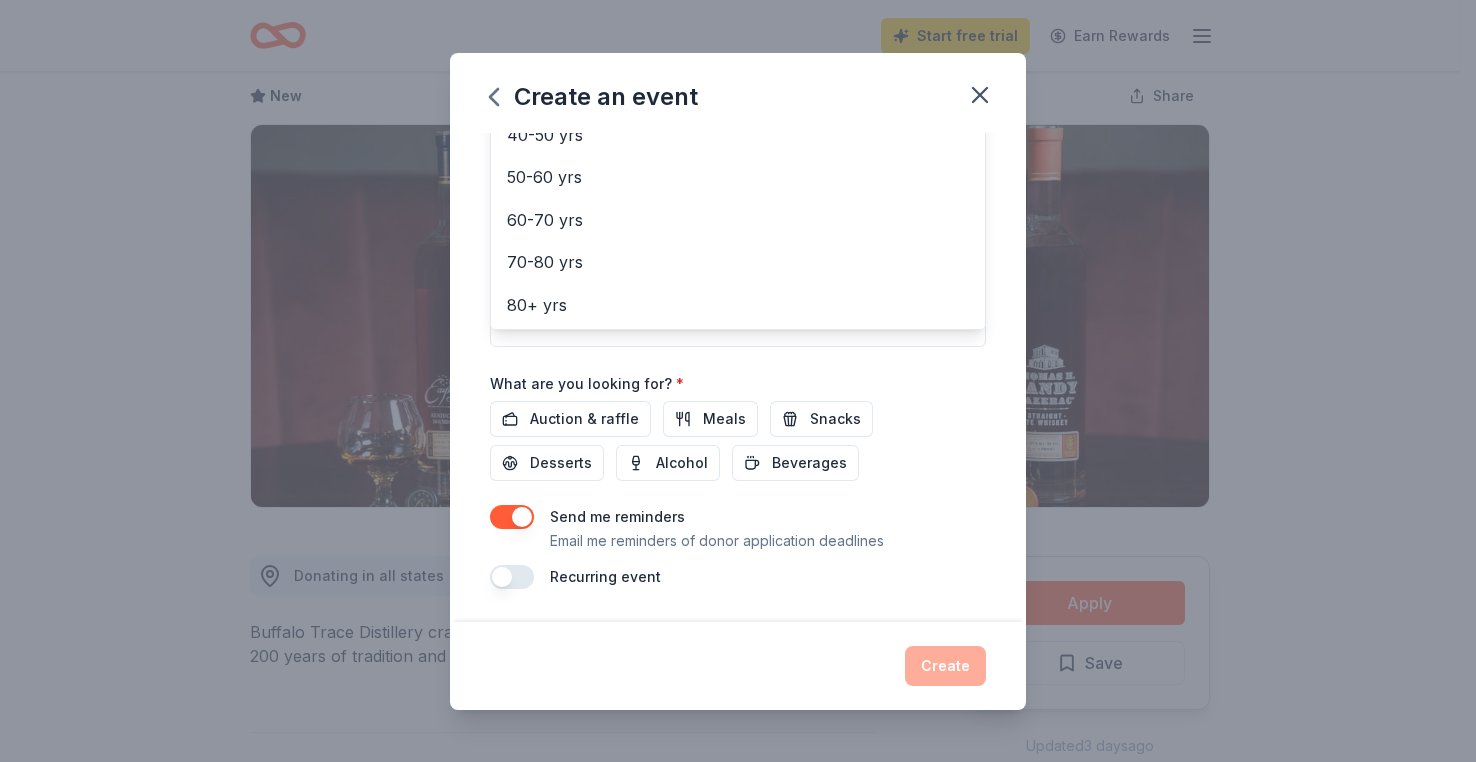 click on "Event name * Wisconsin Snowmobile Championship 33 /100 Event website iceovalunlimited.com Attendance * 1500 Date * 01/17/2026 ZIP code * 54480 Event type * Fundraiser Demographic Mostly men All ages All genders Mostly women 0-10 yrs 10-20 yrs 20-30 yrs 30-40 yrs 40-50 yrs 50-60 yrs 60-70 yrs 70-80 yrs 80+ yrs We use this information to help brands find events with their target demographic to sponsor their products. Mailing address n138 Oriole dr Apt/unit Description What are you looking for? * Auction & raffle Meals Snacks Desserts Alcohol Beverages Send me reminders Email me reminders of donor application deadlines Recurring event" at bounding box center (738, 377) 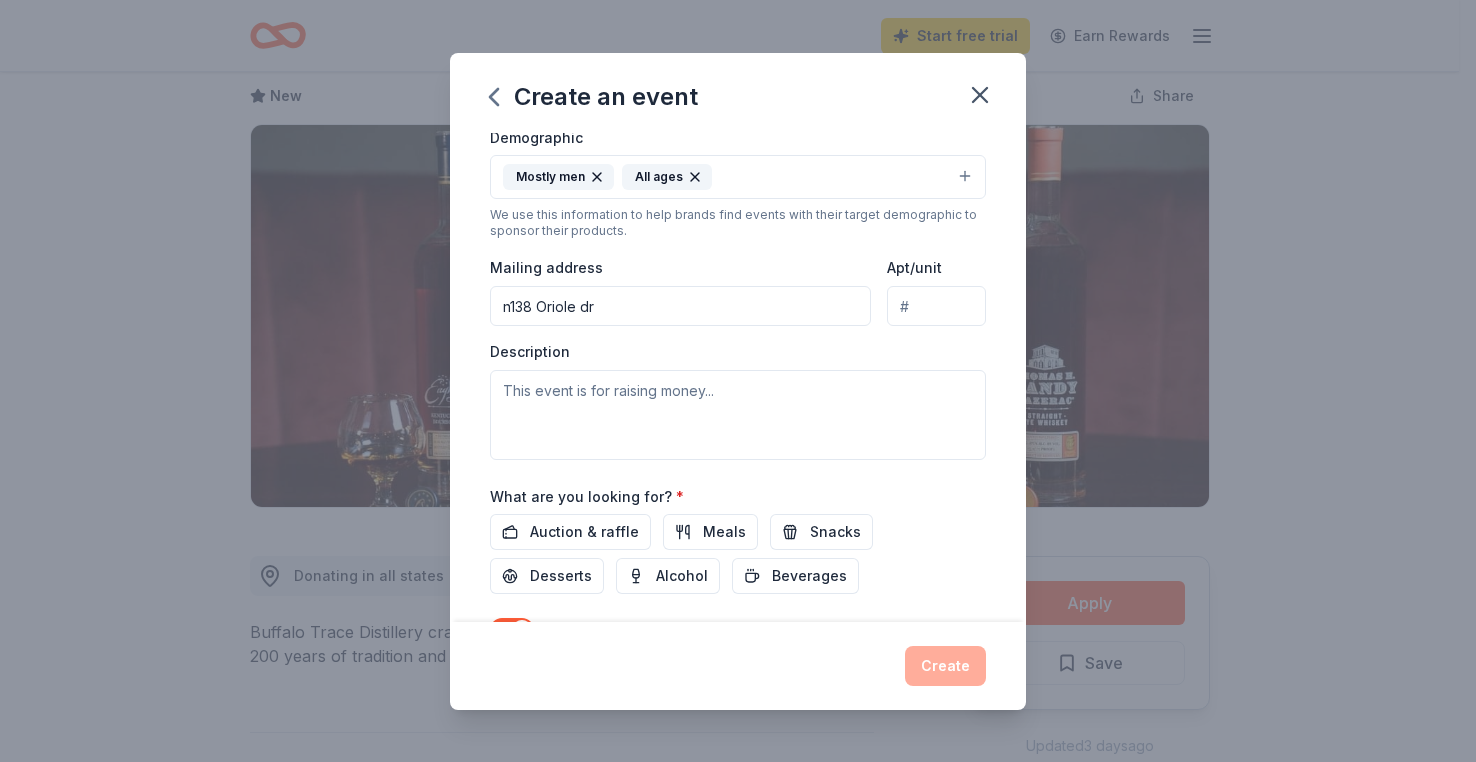 scroll, scrollTop: 359, scrollLeft: 0, axis: vertical 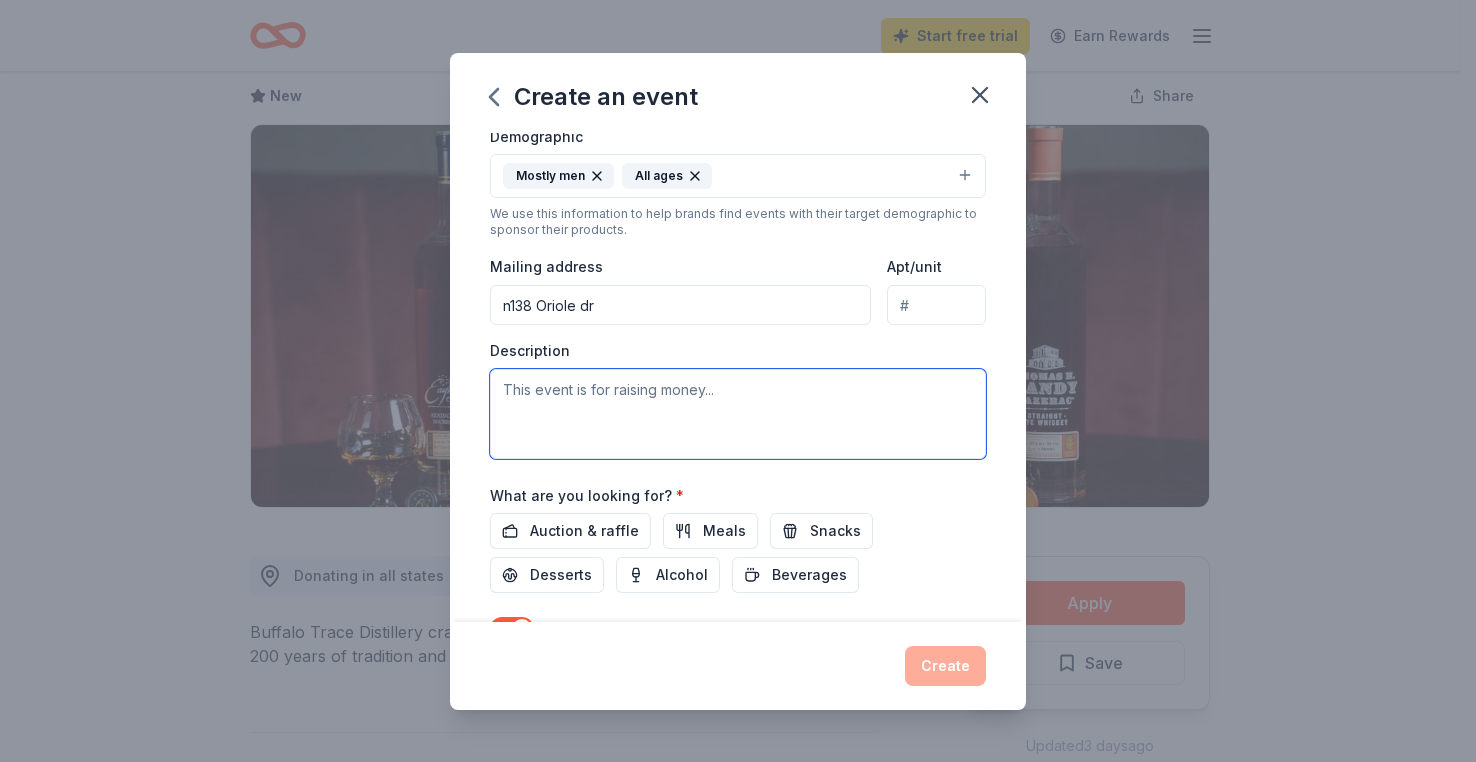 click at bounding box center [738, 414] 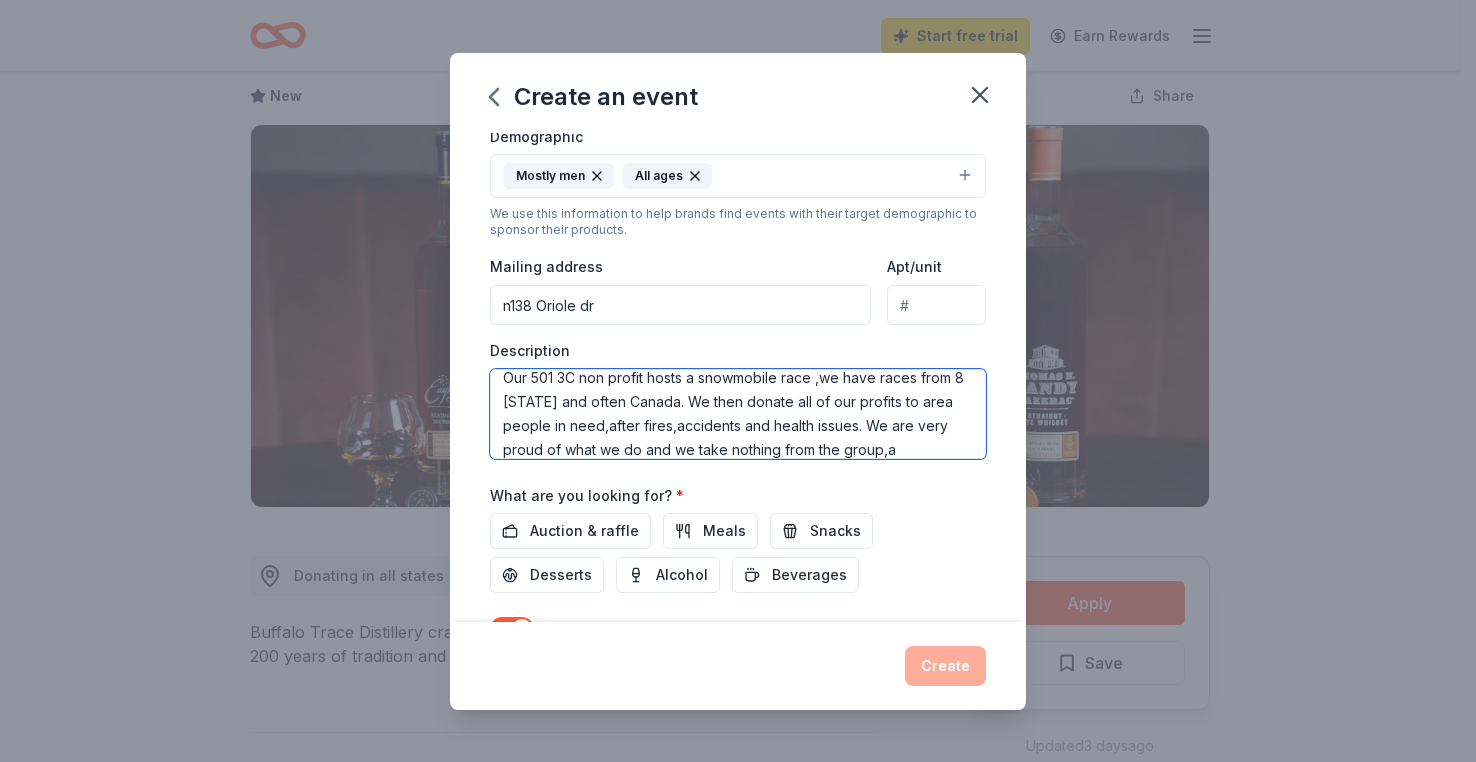 scroll, scrollTop: 36, scrollLeft: 0, axis: vertical 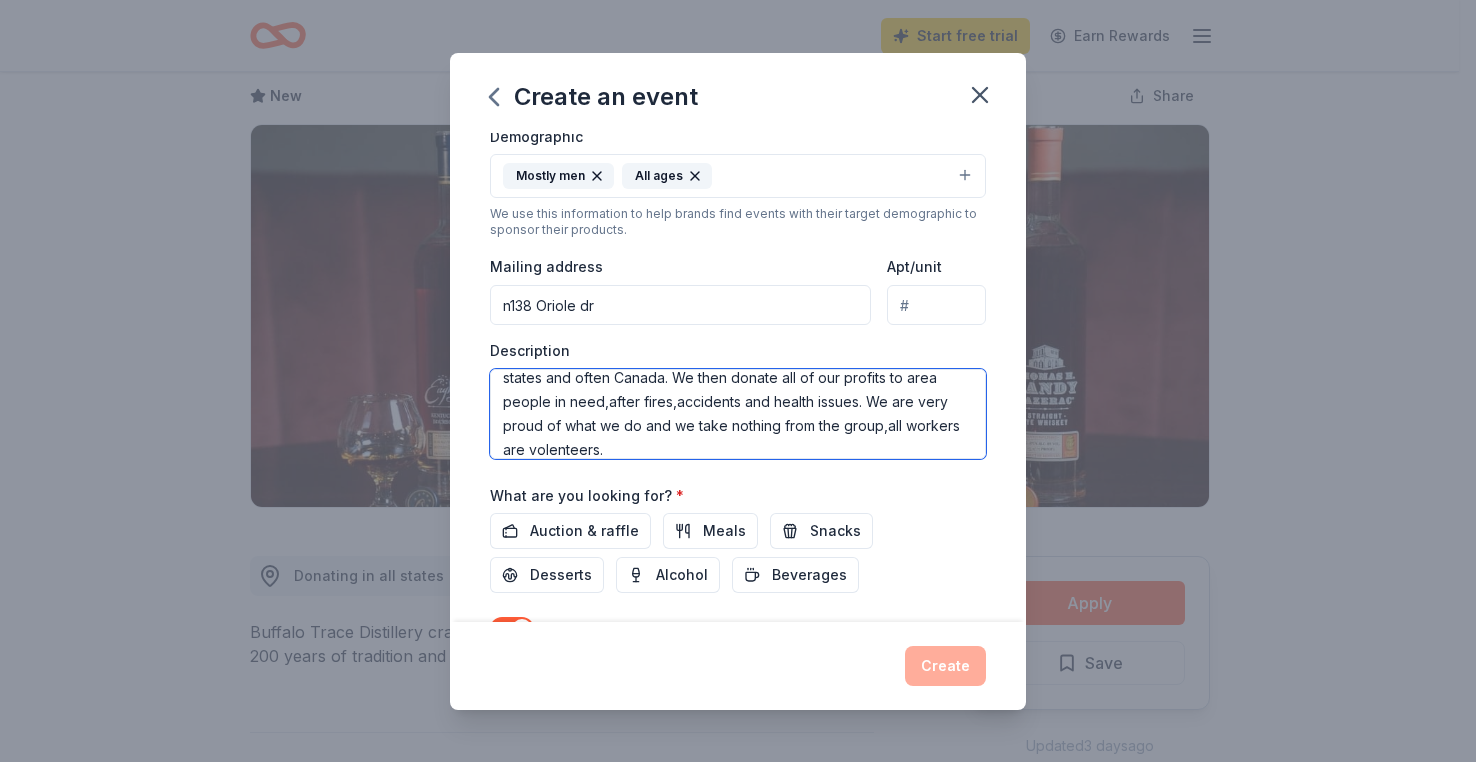 drag, startPoint x: 690, startPoint y: 449, endPoint x: 681, endPoint y: 454, distance: 10.29563 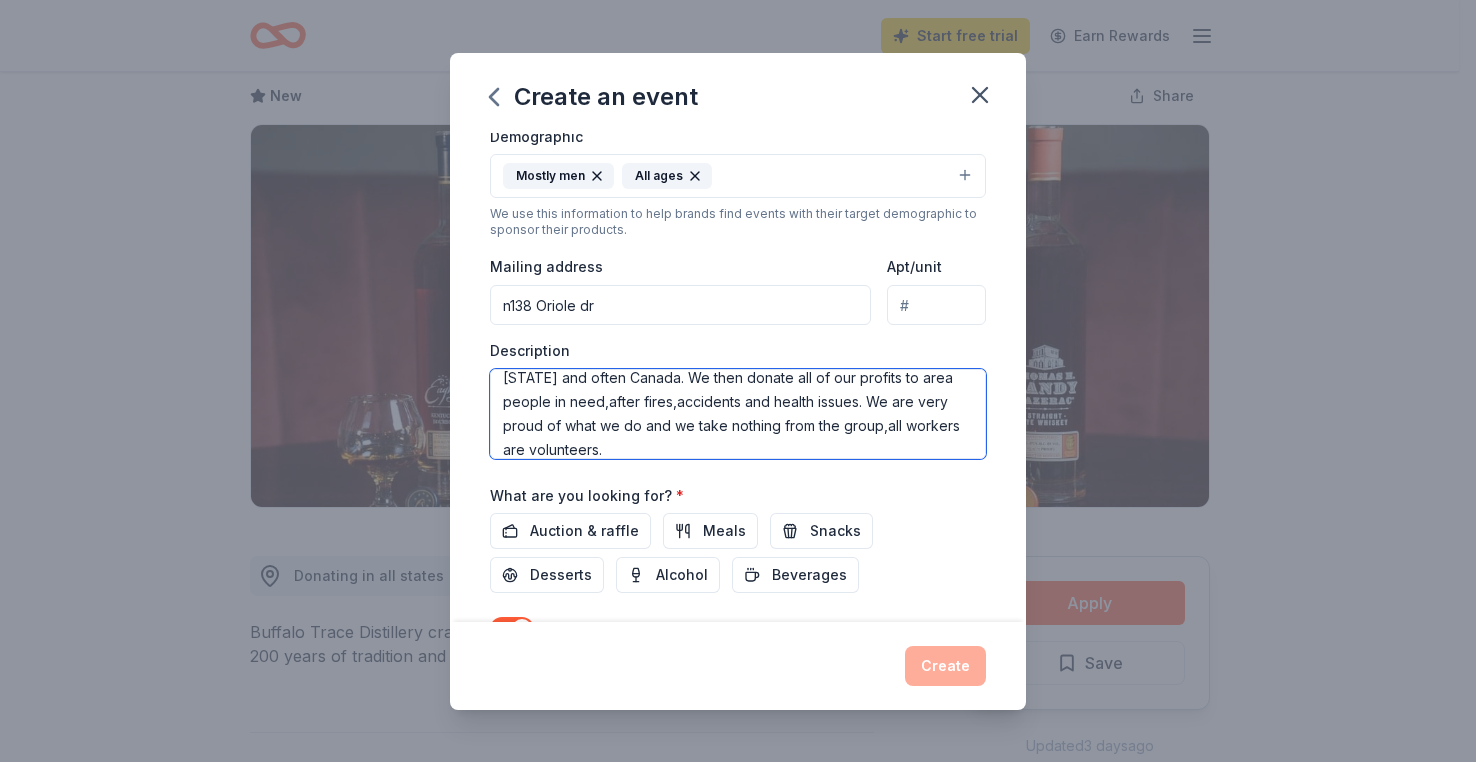 click on "Our 501 3C non profit hosts a snowmobile race ,we have races from 8 [STATE] and often Canada. We then donate all of our profits to area people in need,after fires,accidents and health issues. We are very proud of what we do and we take nothing from the group,all workers are volunteers." at bounding box center [738, 414] 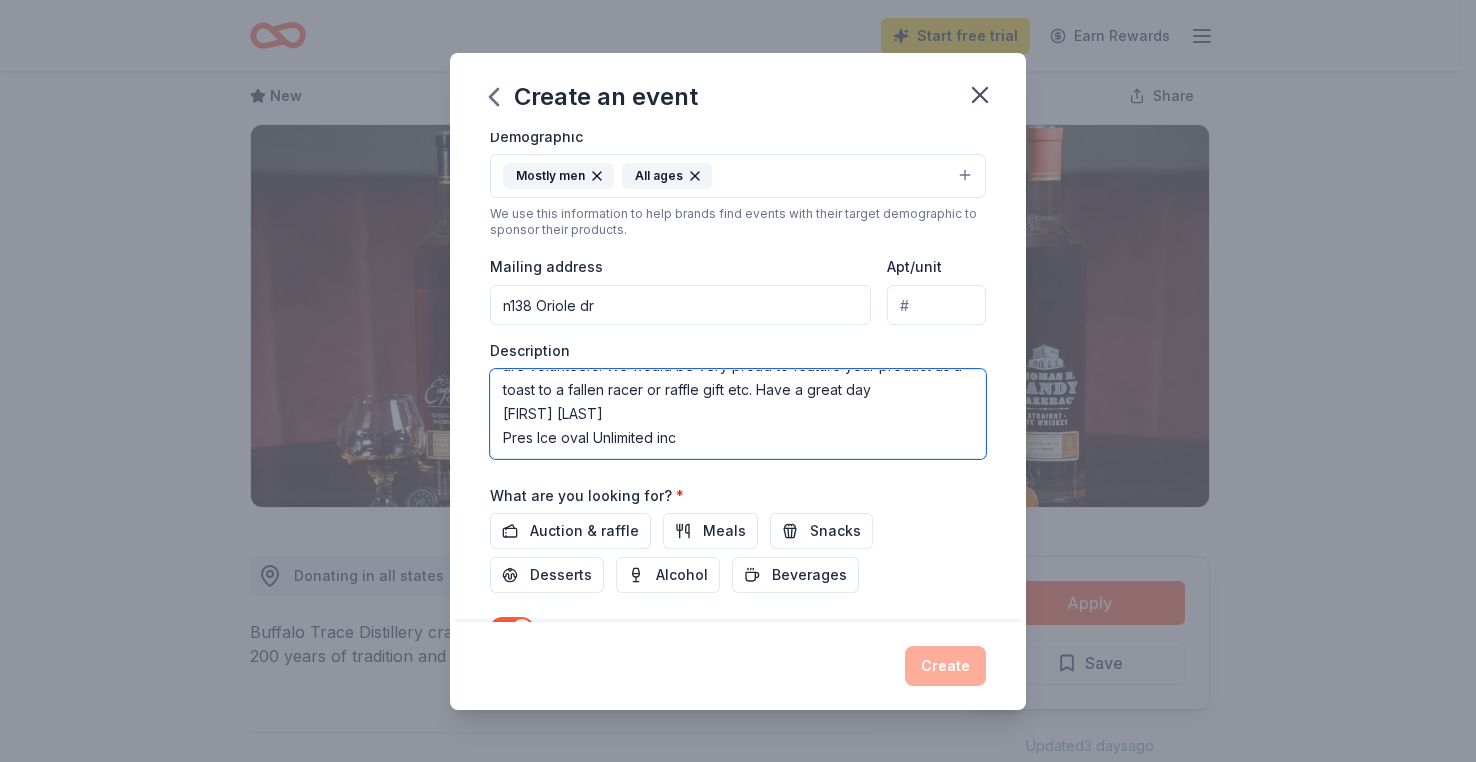scroll, scrollTop: 144, scrollLeft: 0, axis: vertical 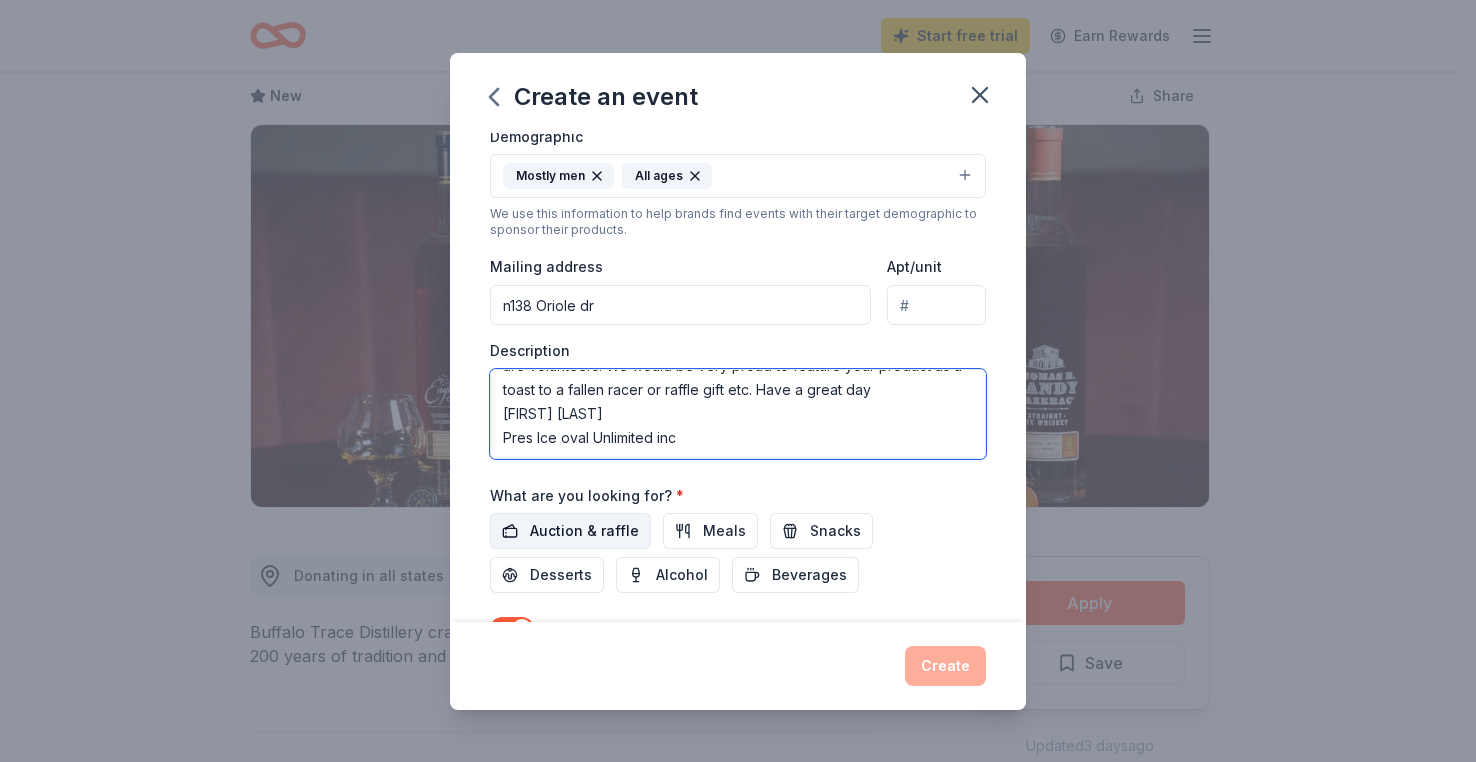 type on "Our 501 3C non profit hosts a snowmobile race ,we have races from 8 states and often Canada. We then donate all of our profits to area people in need,after fires,accidents and health issues. We are very proud of what we do and we take nothing from the group,all workers are volunteers. We would be very proud to feature your product as a toast to a fallen racer or raffle gift etc. Have a great day
[FIRST] [LAST]
Pres Ice oval Unlimited inc" 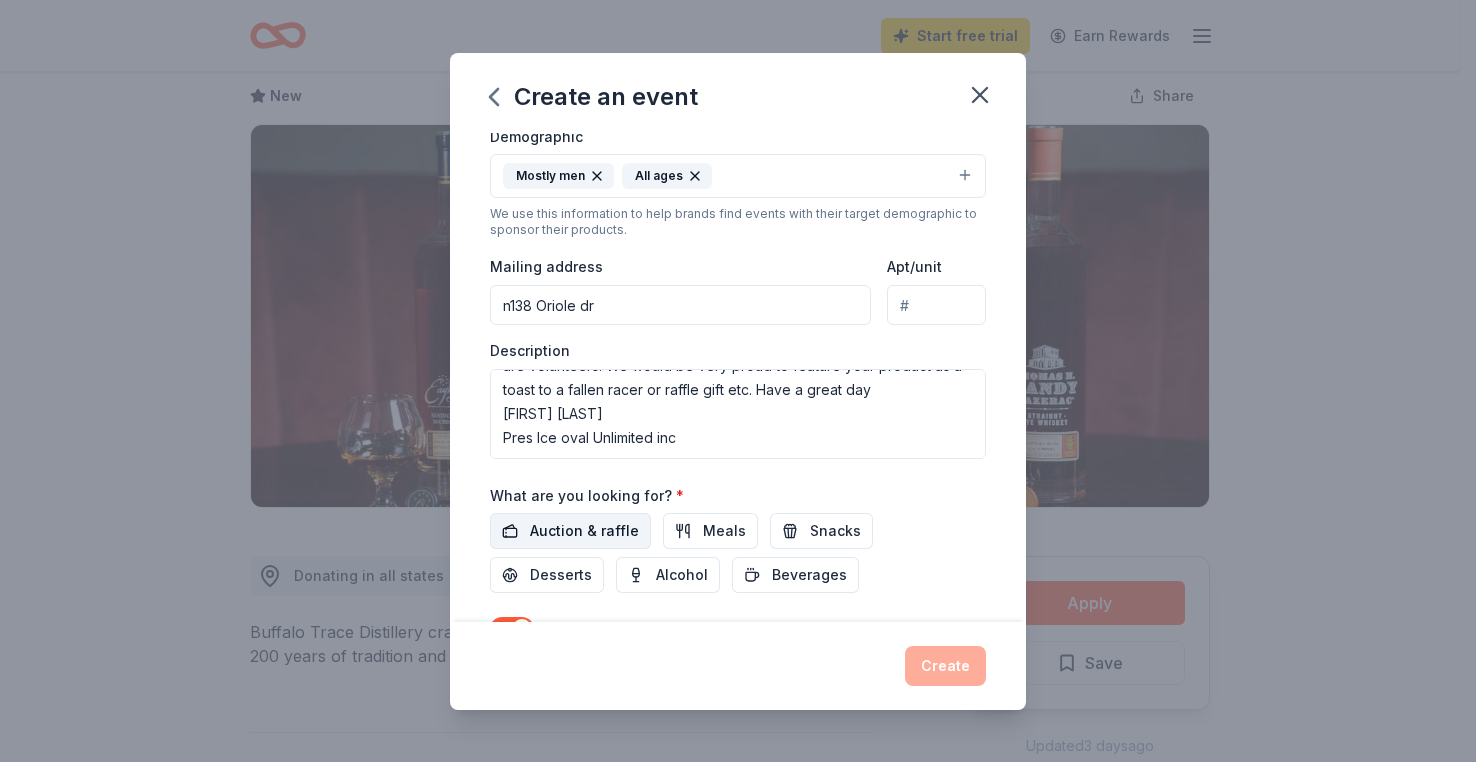 click on "Auction & raffle" at bounding box center [584, 531] 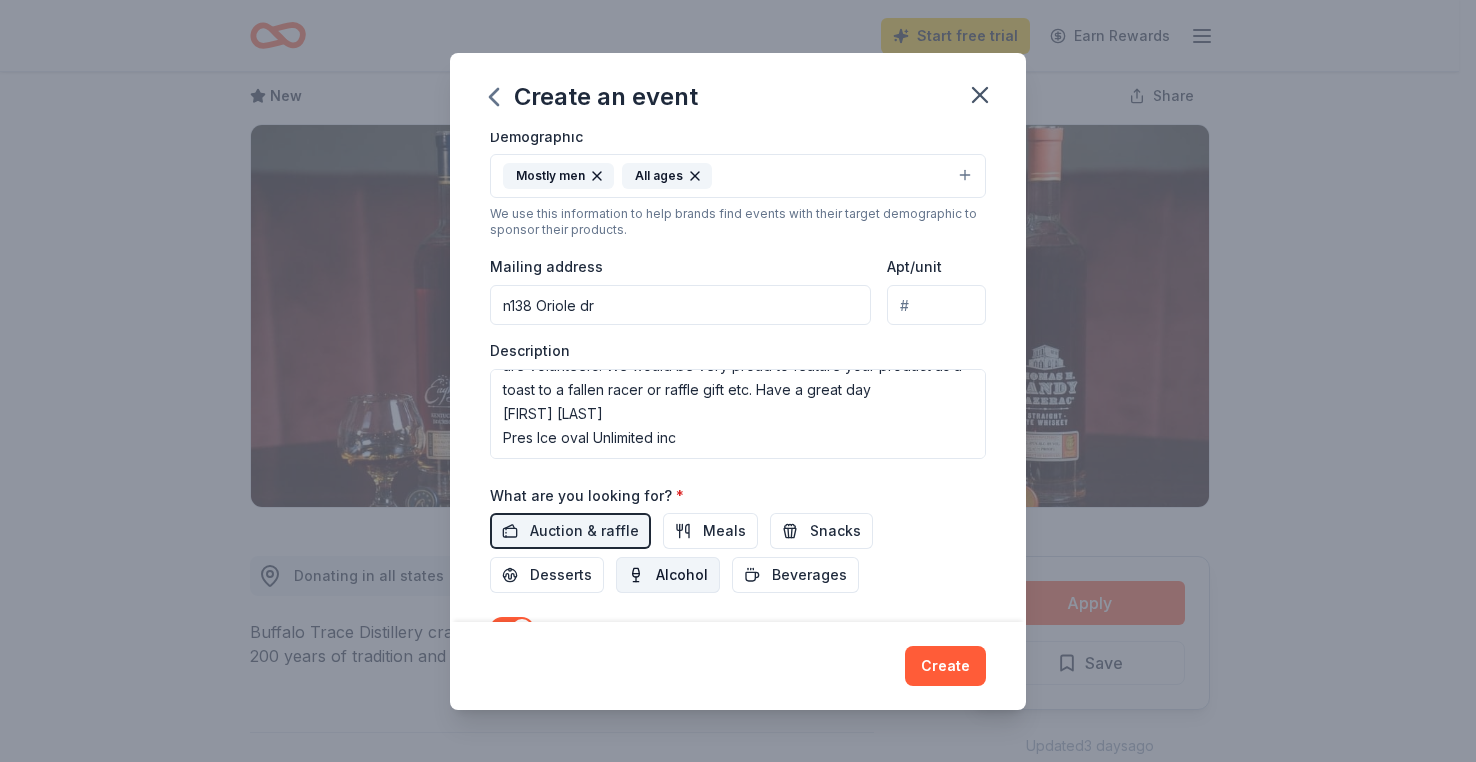 click on "Alcohol" at bounding box center [682, 575] 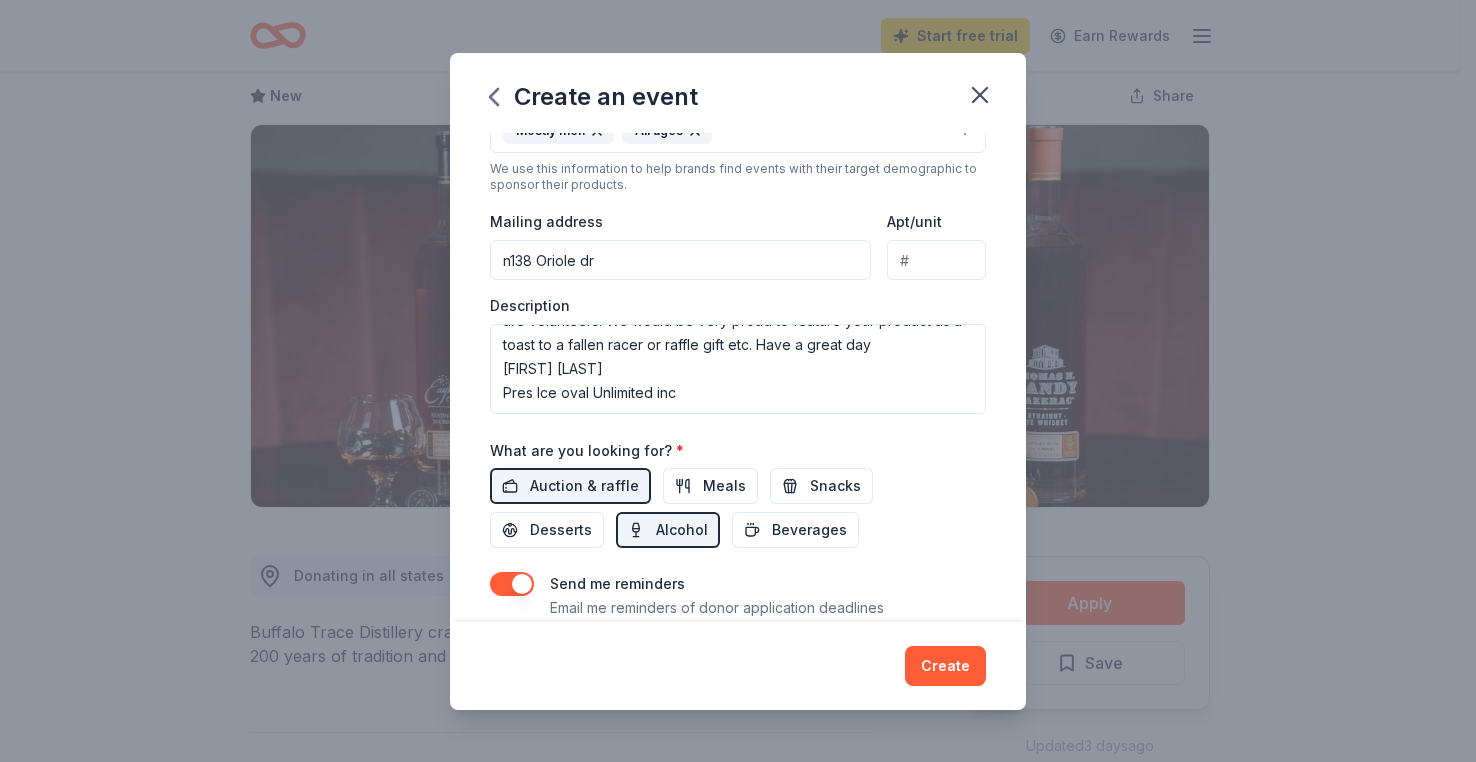 scroll, scrollTop: 472, scrollLeft: 0, axis: vertical 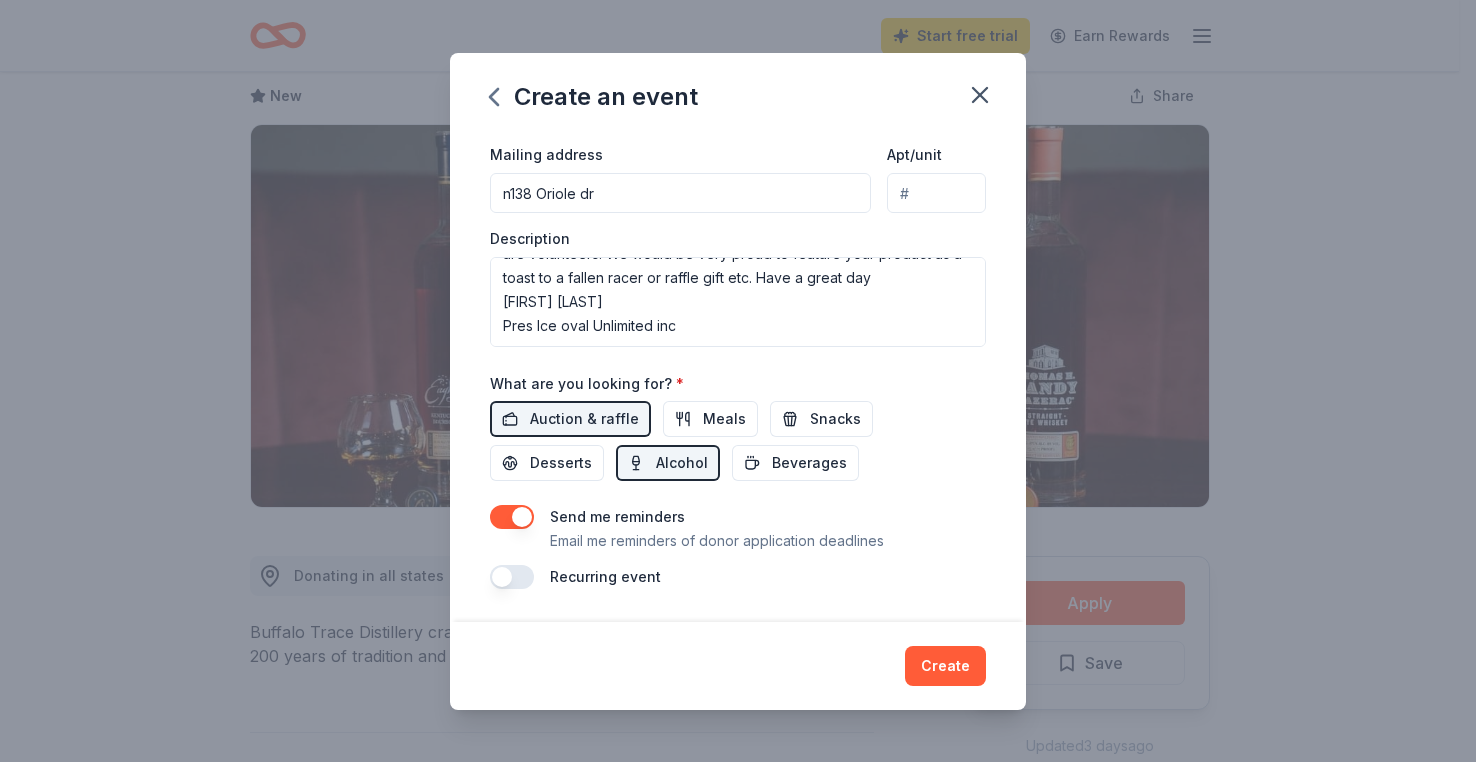 click at bounding box center [512, 577] 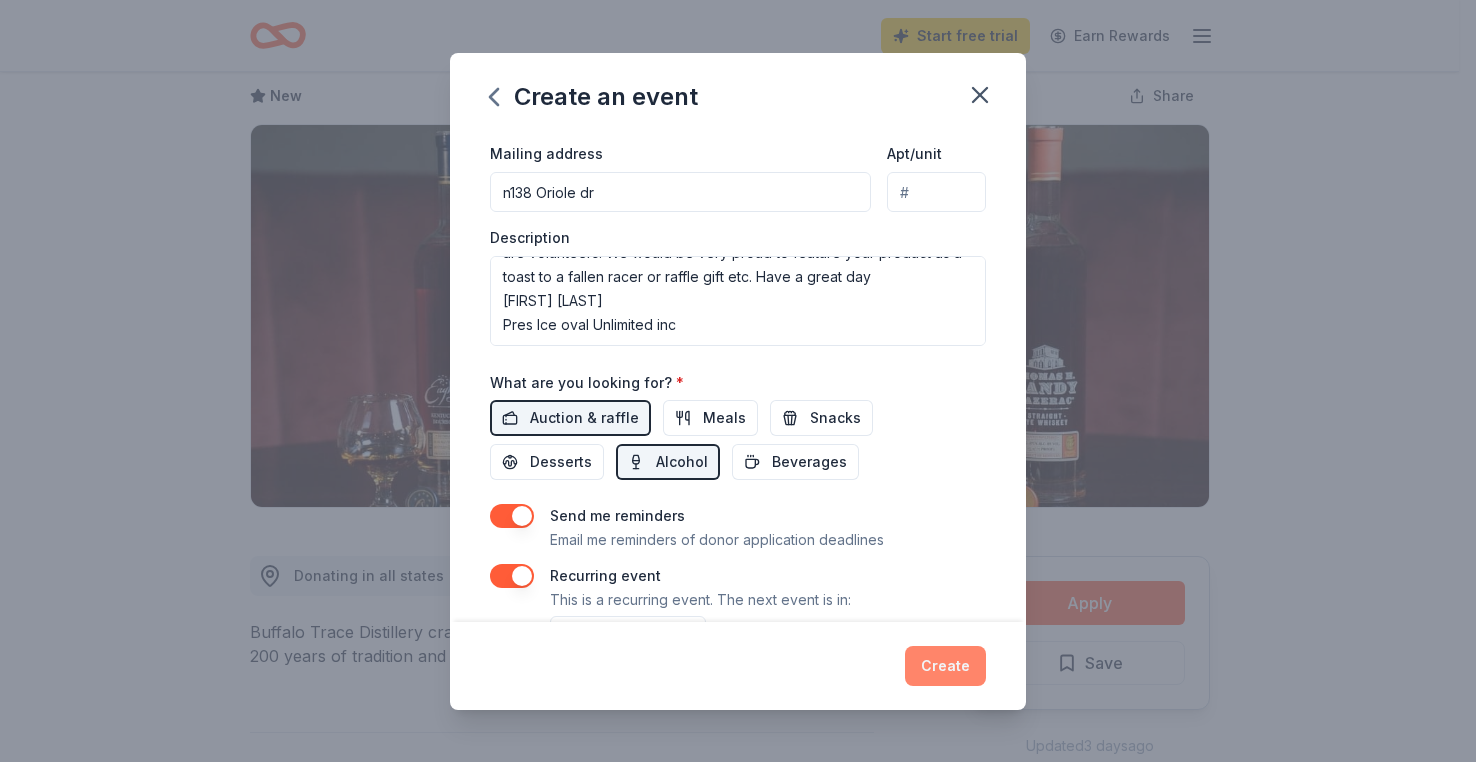 click on "Create" at bounding box center [945, 666] 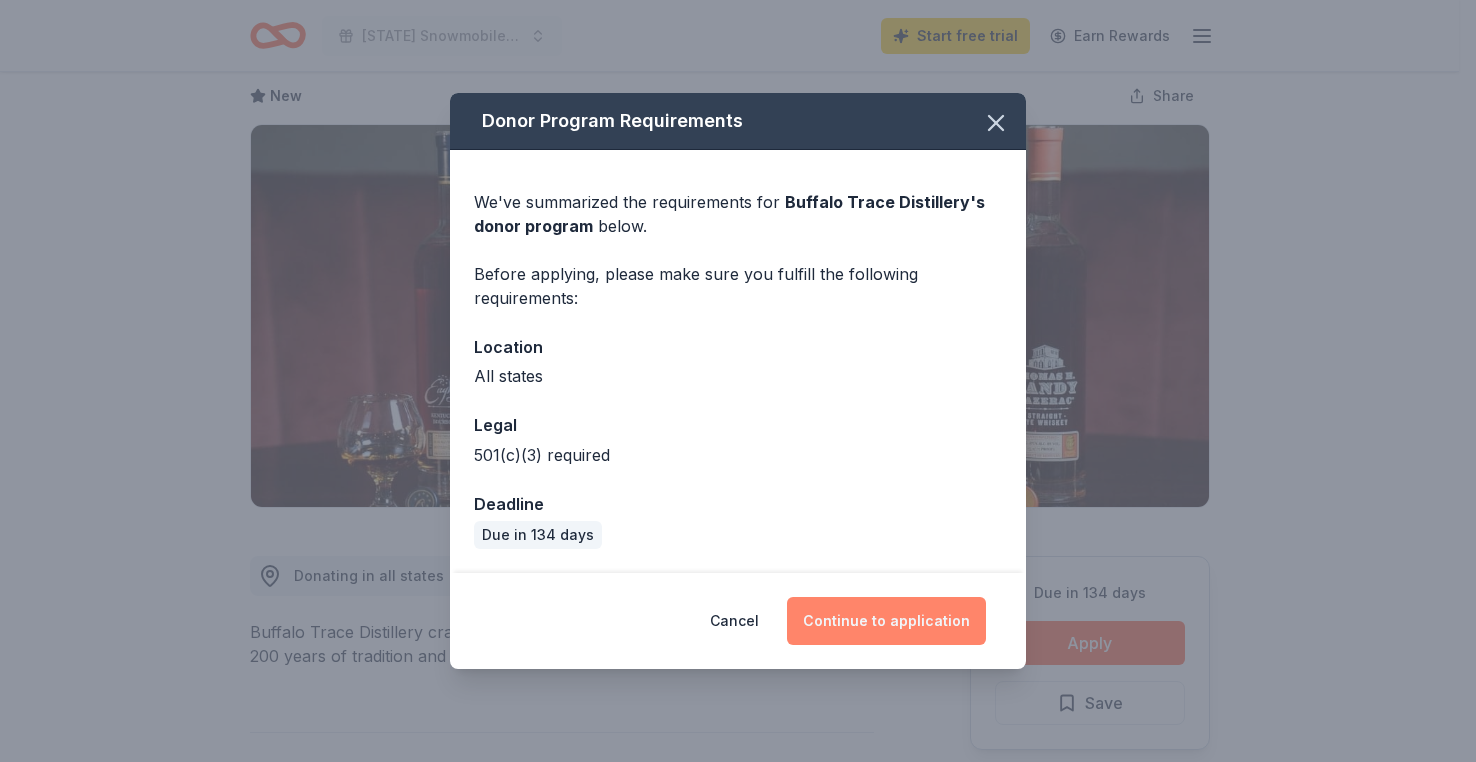 click on "Continue to application" at bounding box center (886, 621) 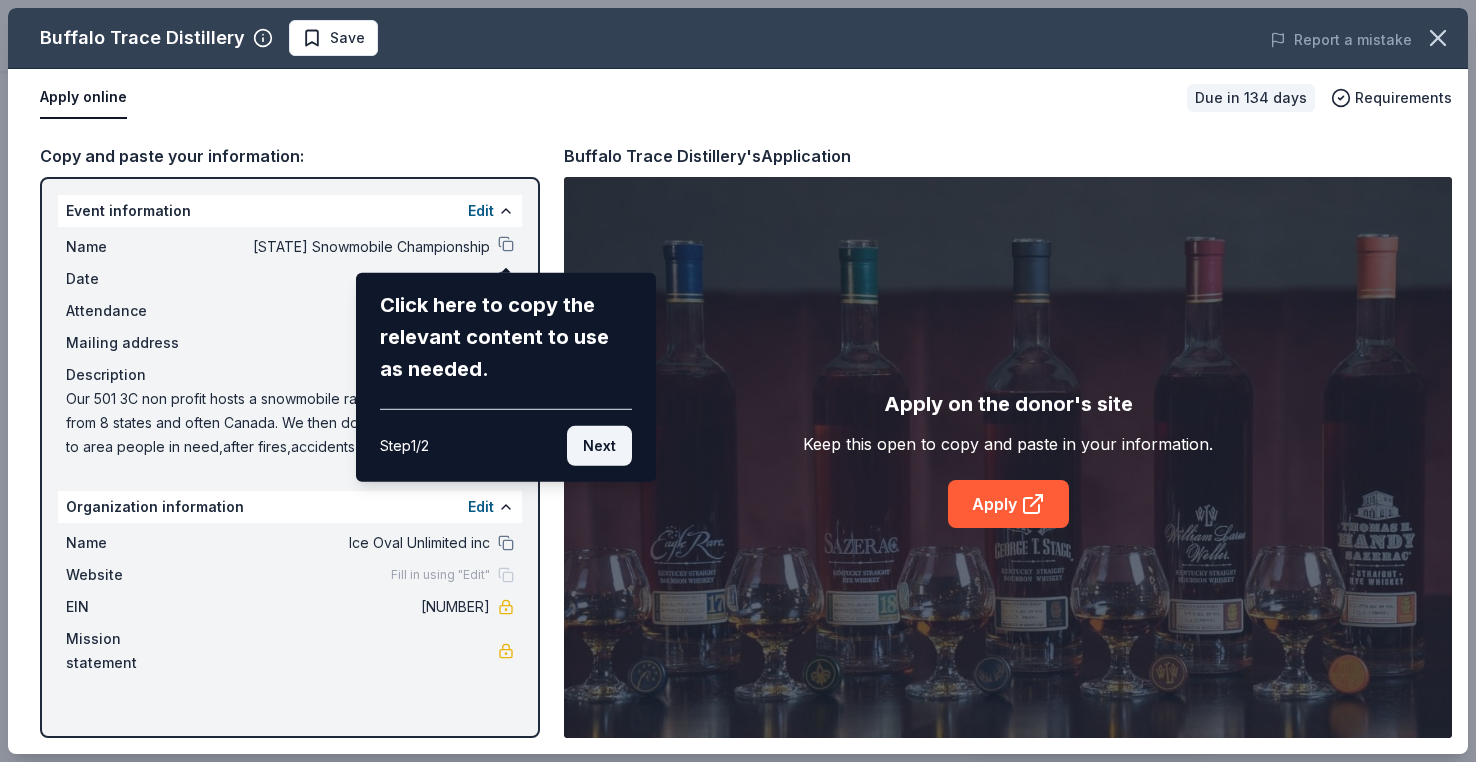 click on "Next" at bounding box center [599, 446] 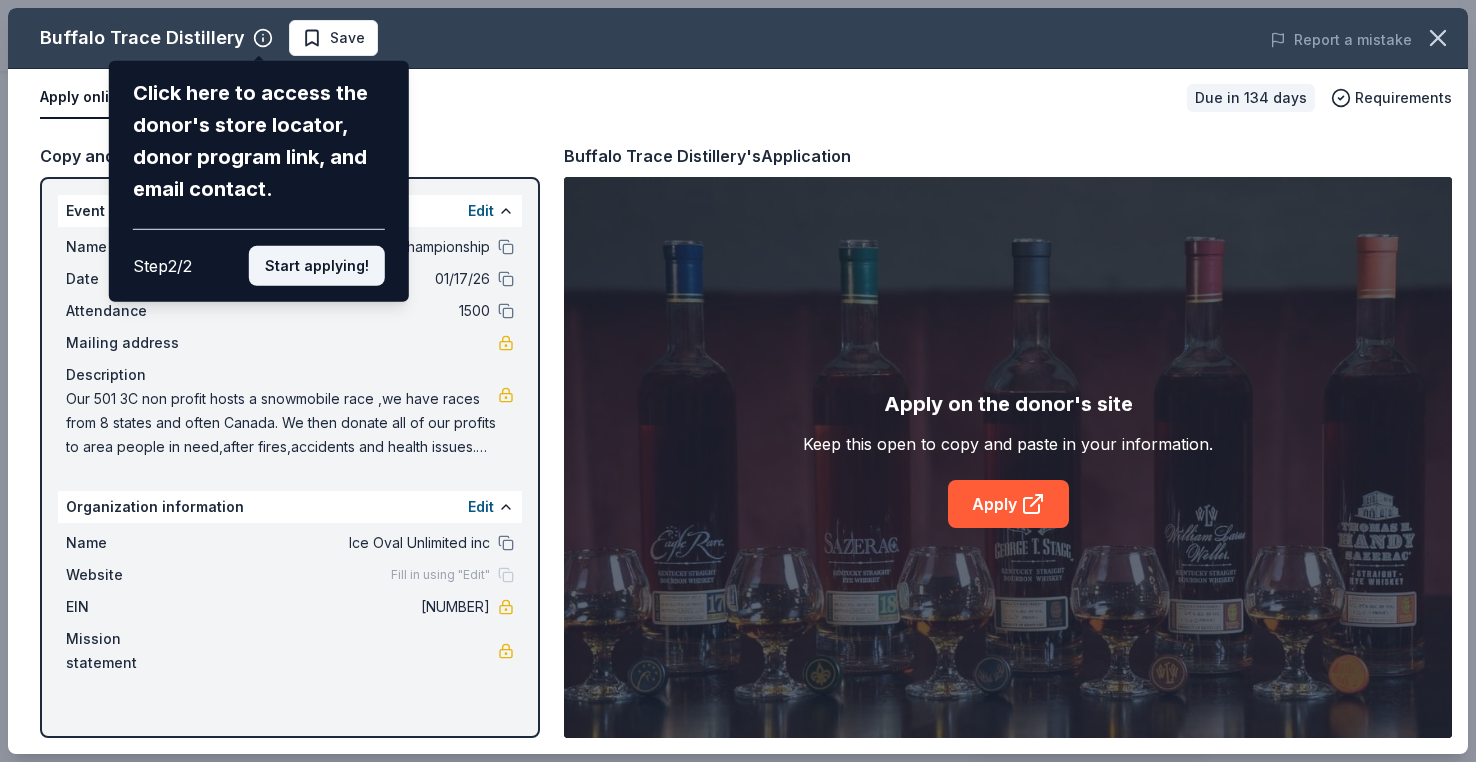 click on "Start applying!" at bounding box center (317, 266) 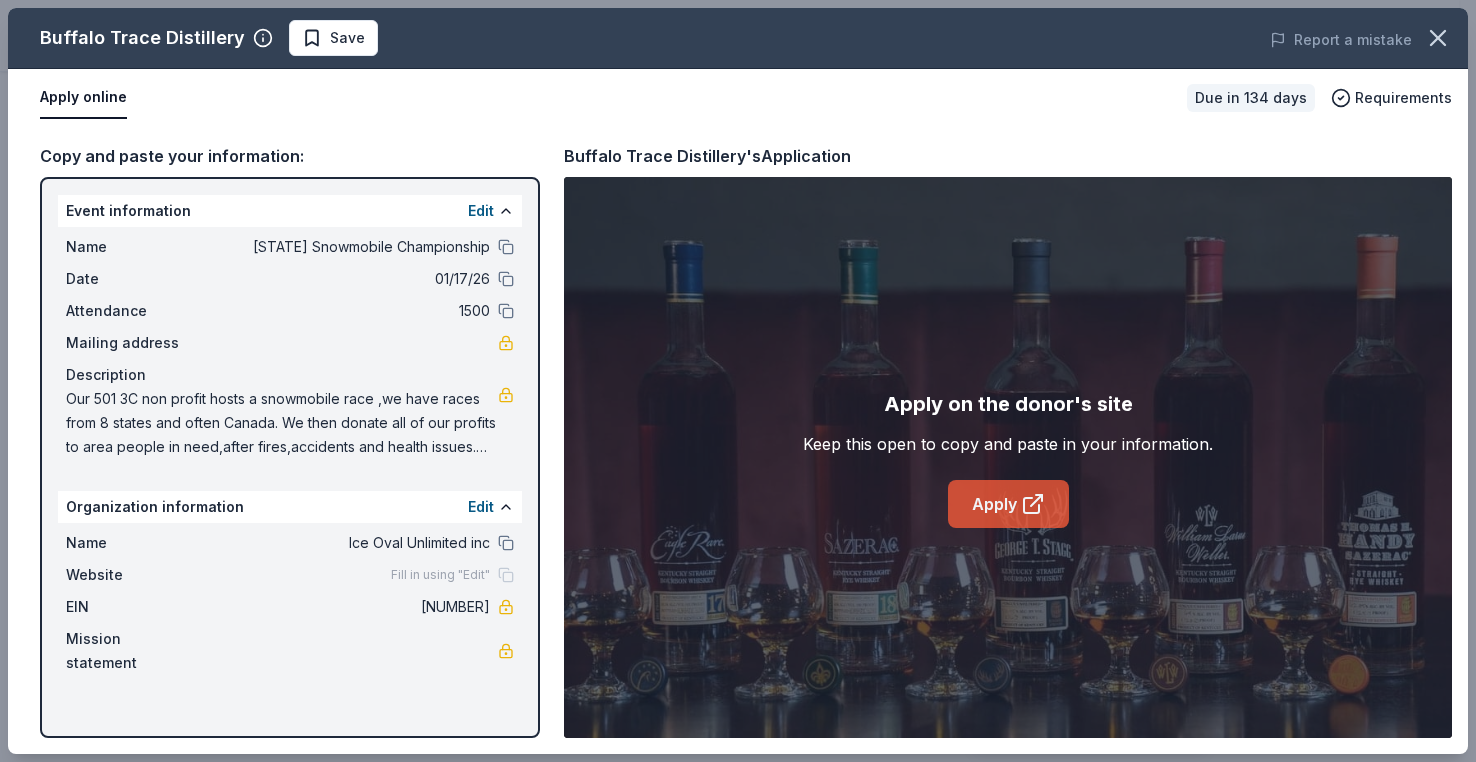 click on "Apply" at bounding box center (1008, 504) 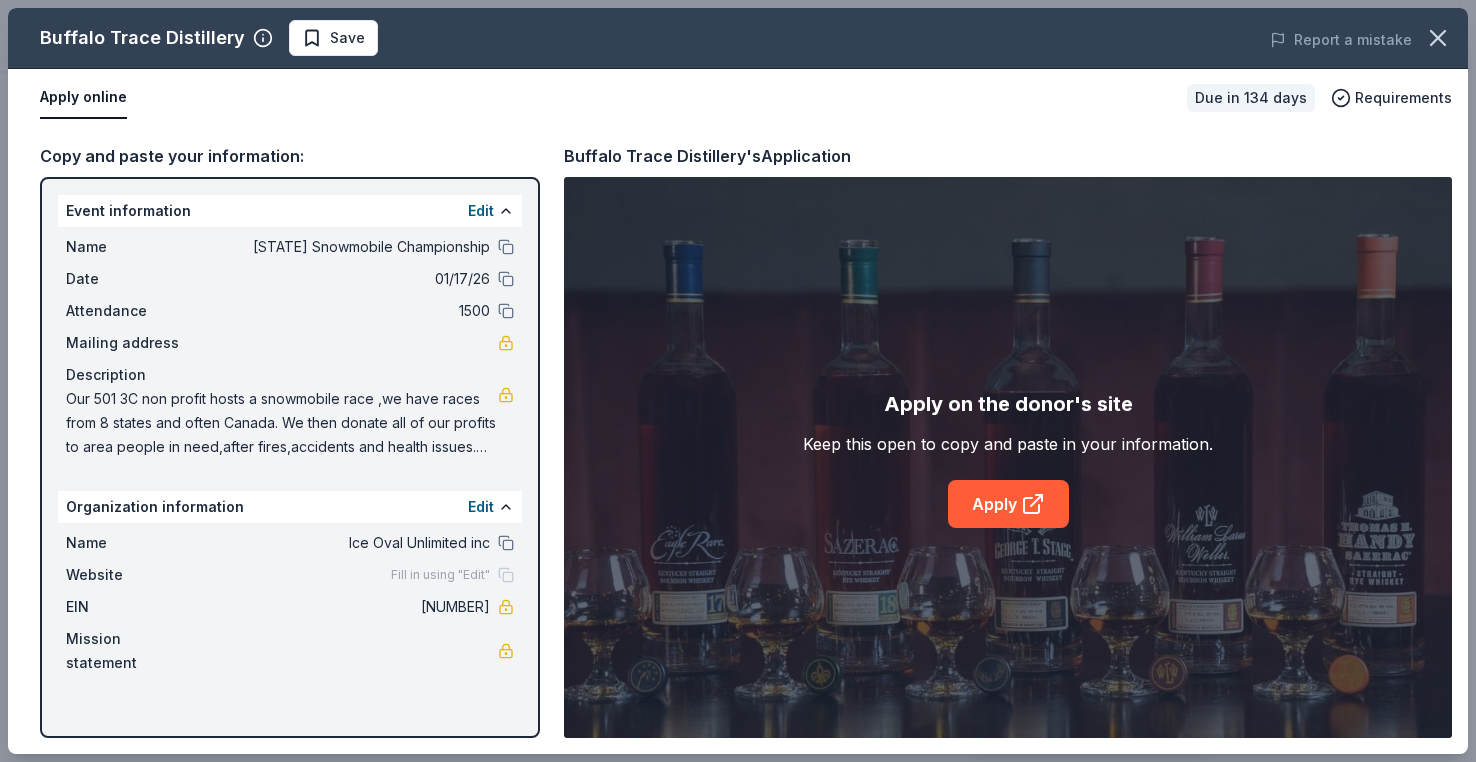 drag, startPoint x: 295, startPoint y: 362, endPoint x: 278, endPoint y: 647, distance: 285.50656 